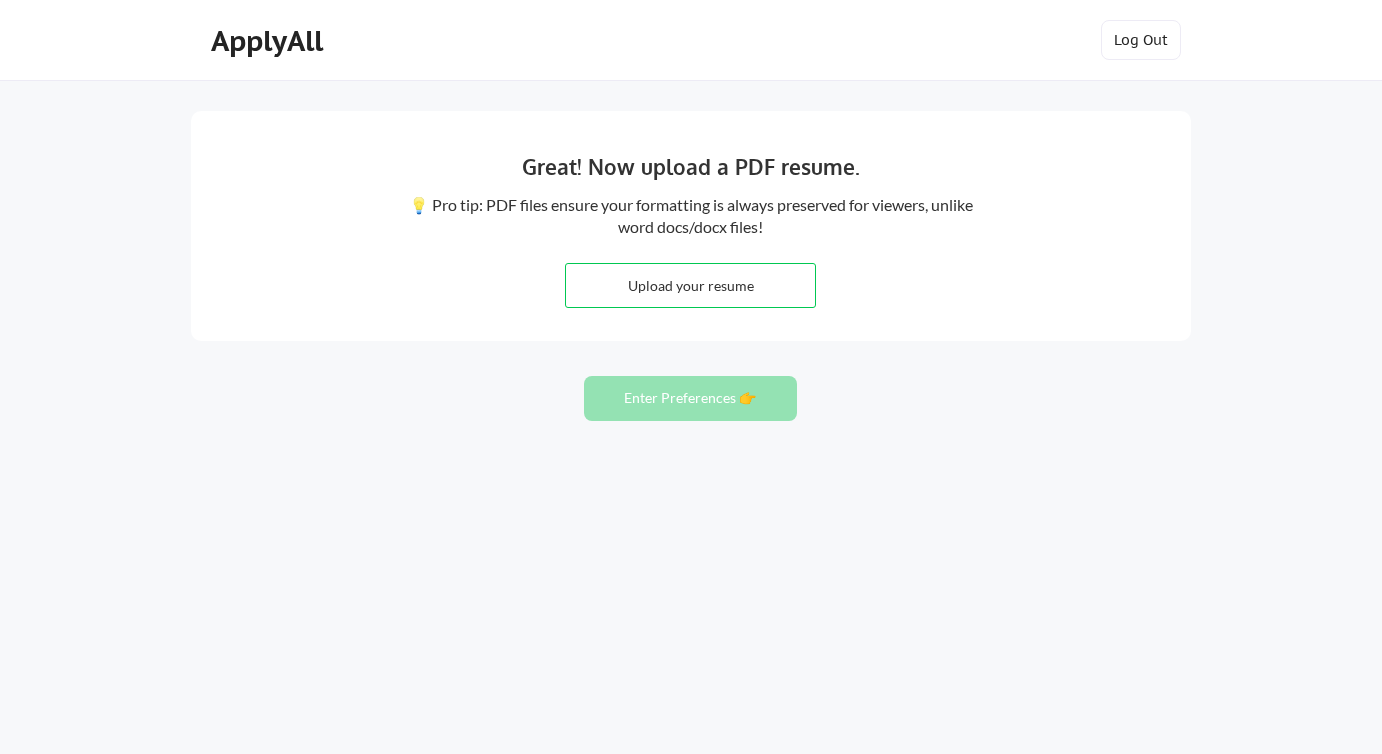 scroll, scrollTop: 0, scrollLeft: 0, axis: both 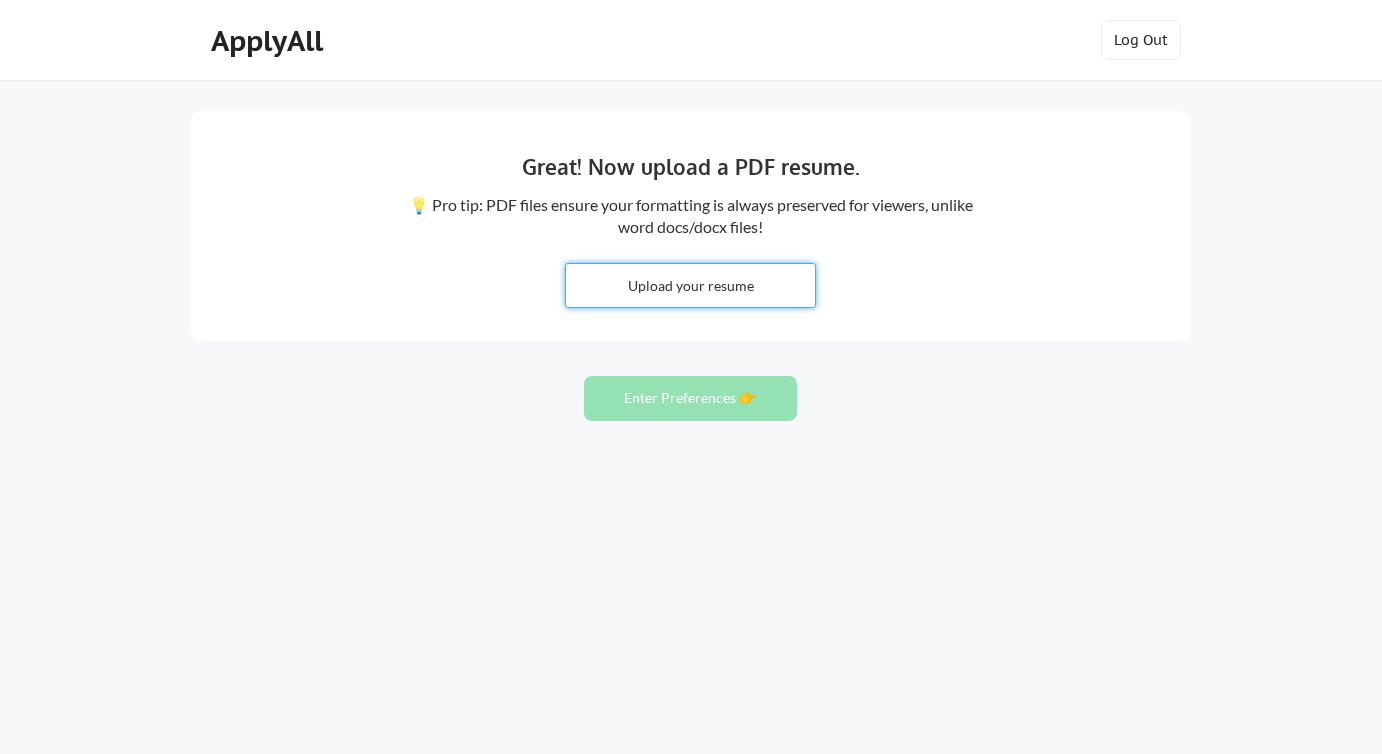 type on "C:\fakepath\[PERSON_NAME] Resume.pdf" 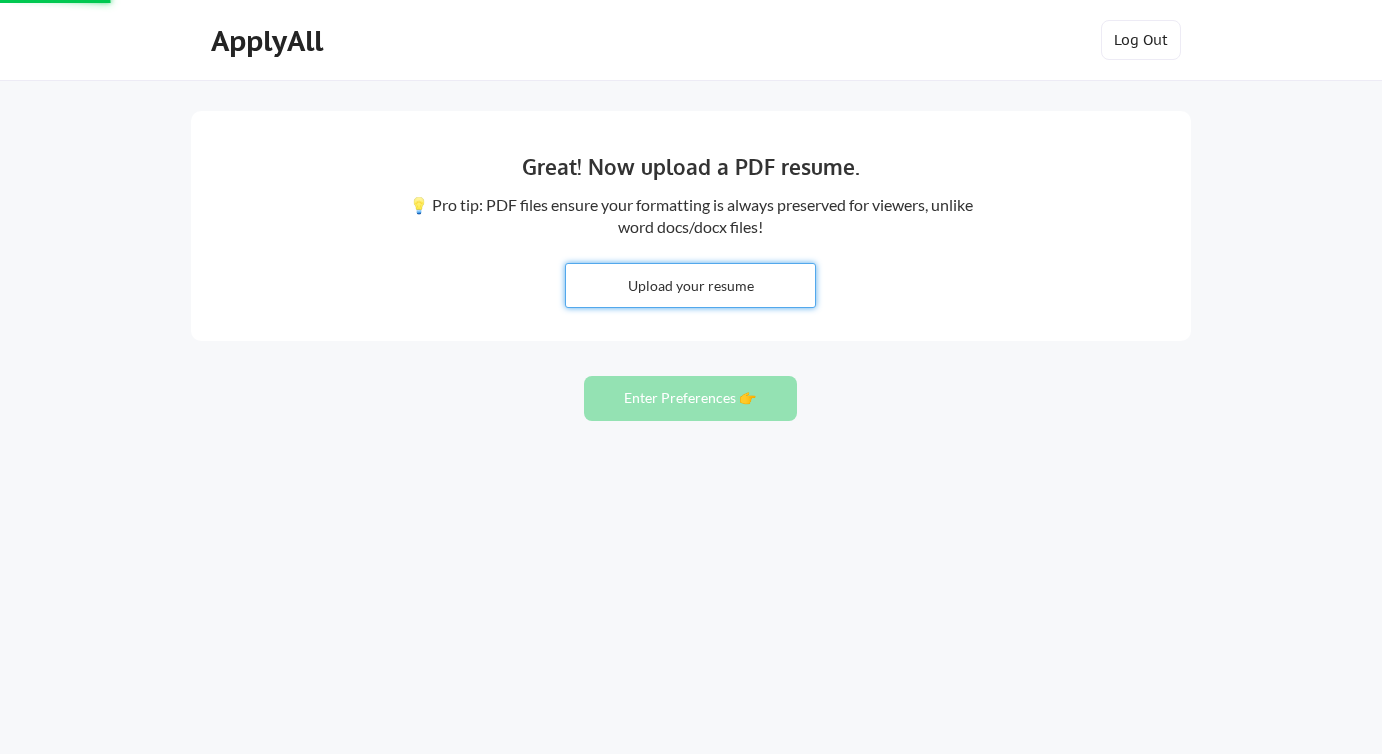 type 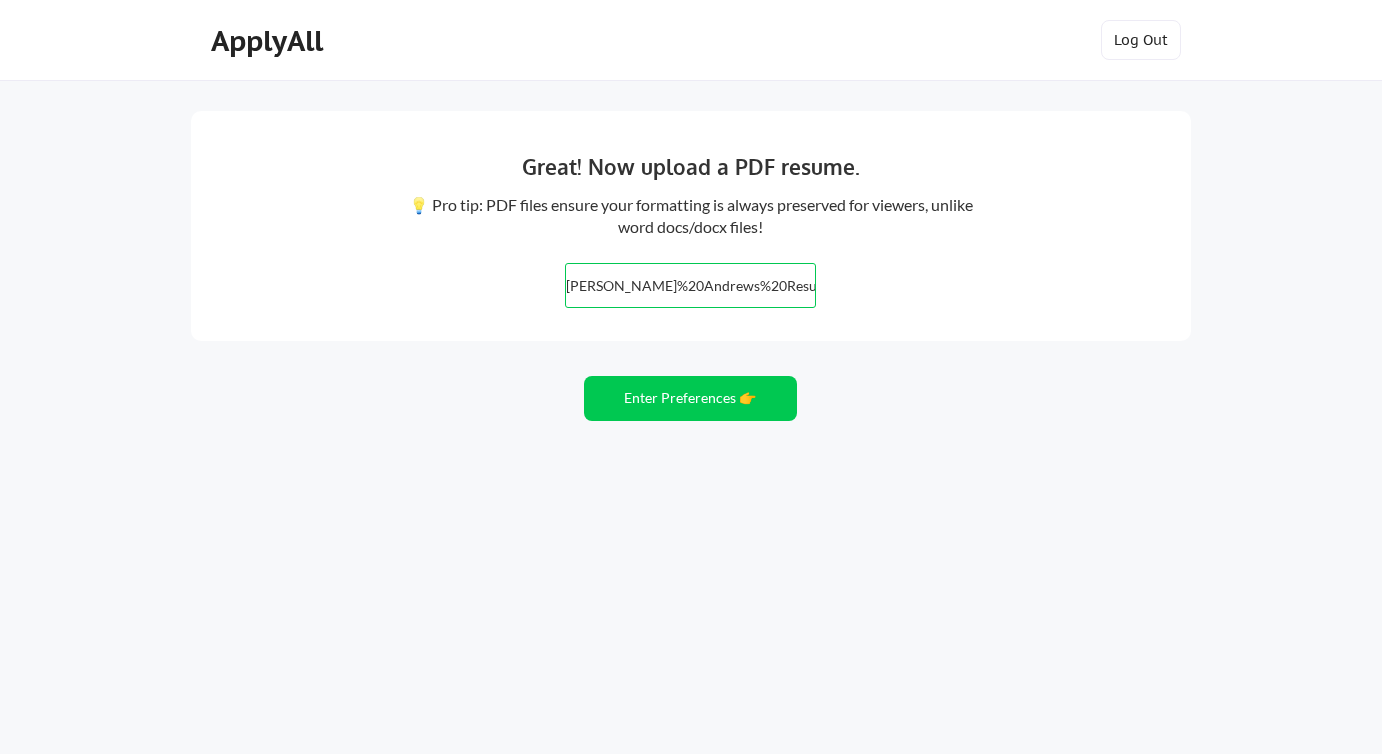 click at bounding box center [690, 285] 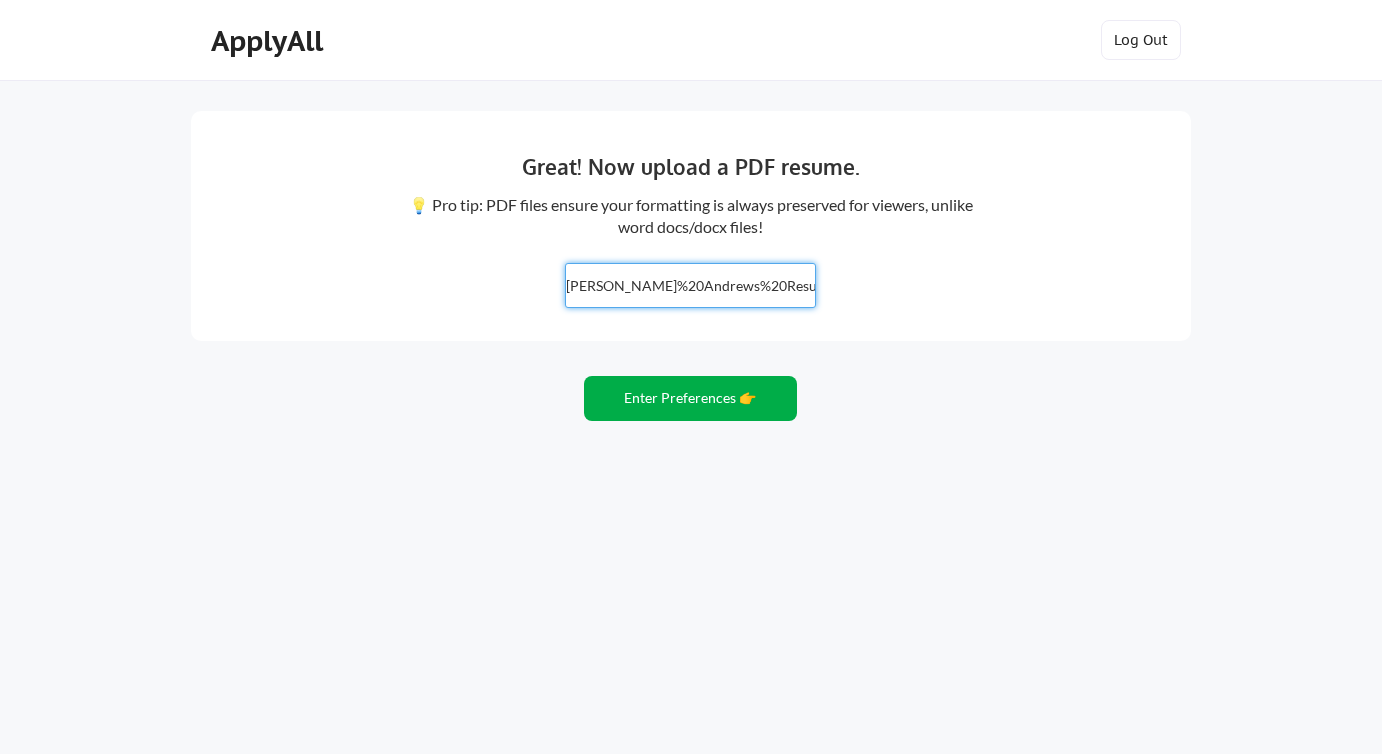 click on "Enter Preferences  👉" at bounding box center [690, 398] 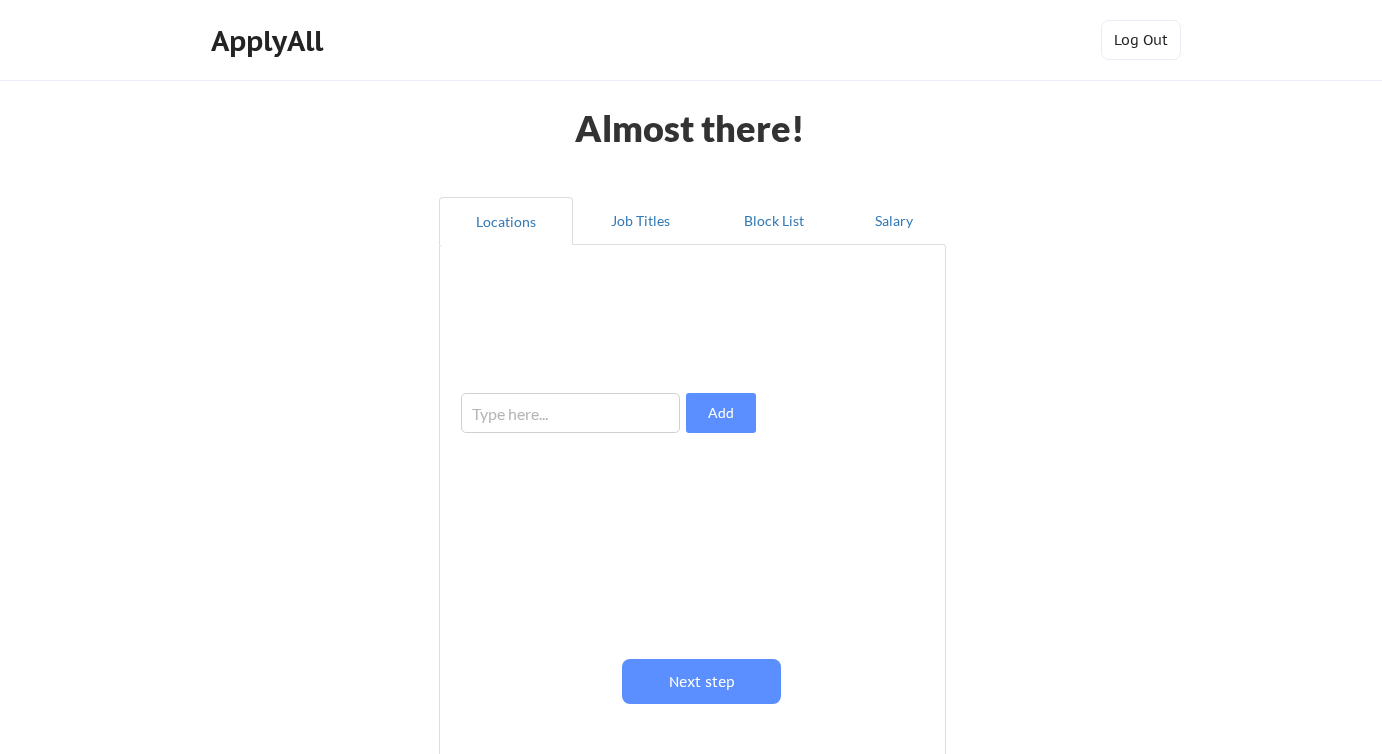 scroll, scrollTop: 0, scrollLeft: 0, axis: both 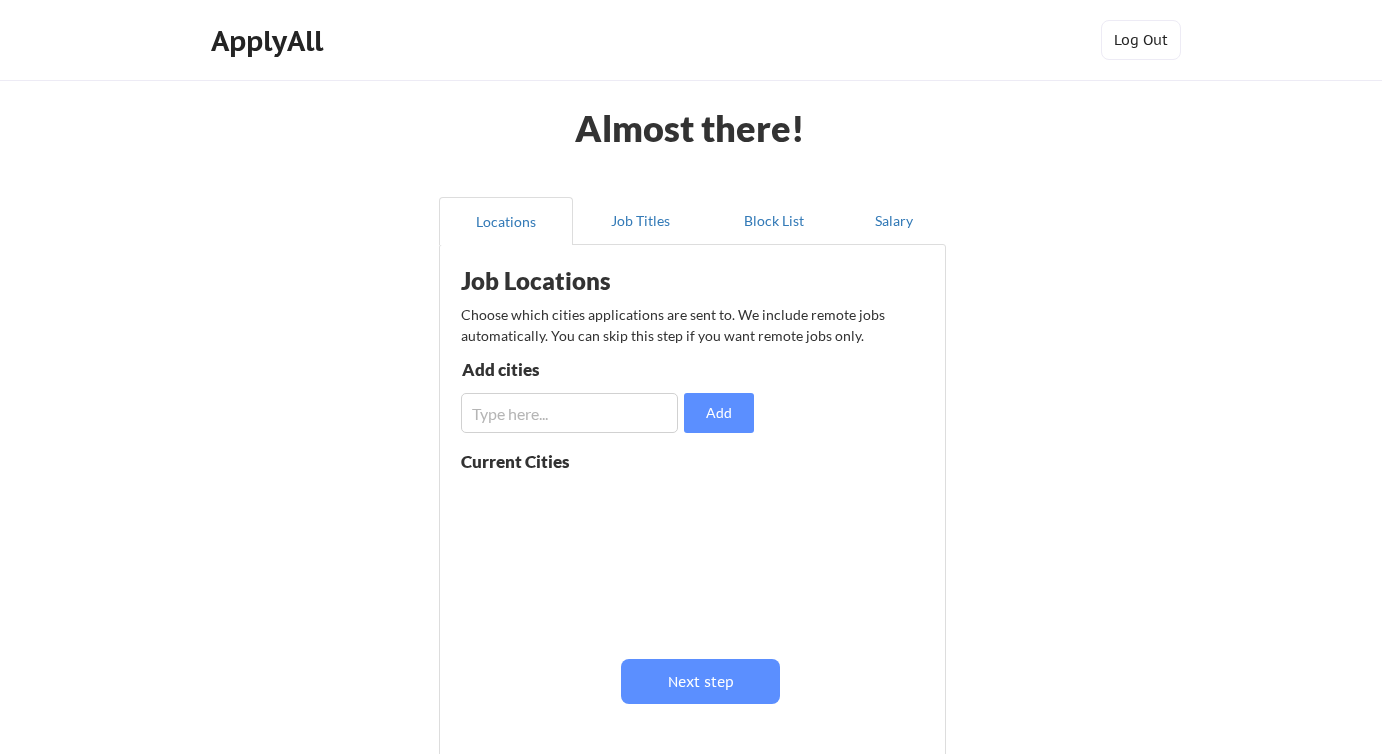 click at bounding box center [569, 413] 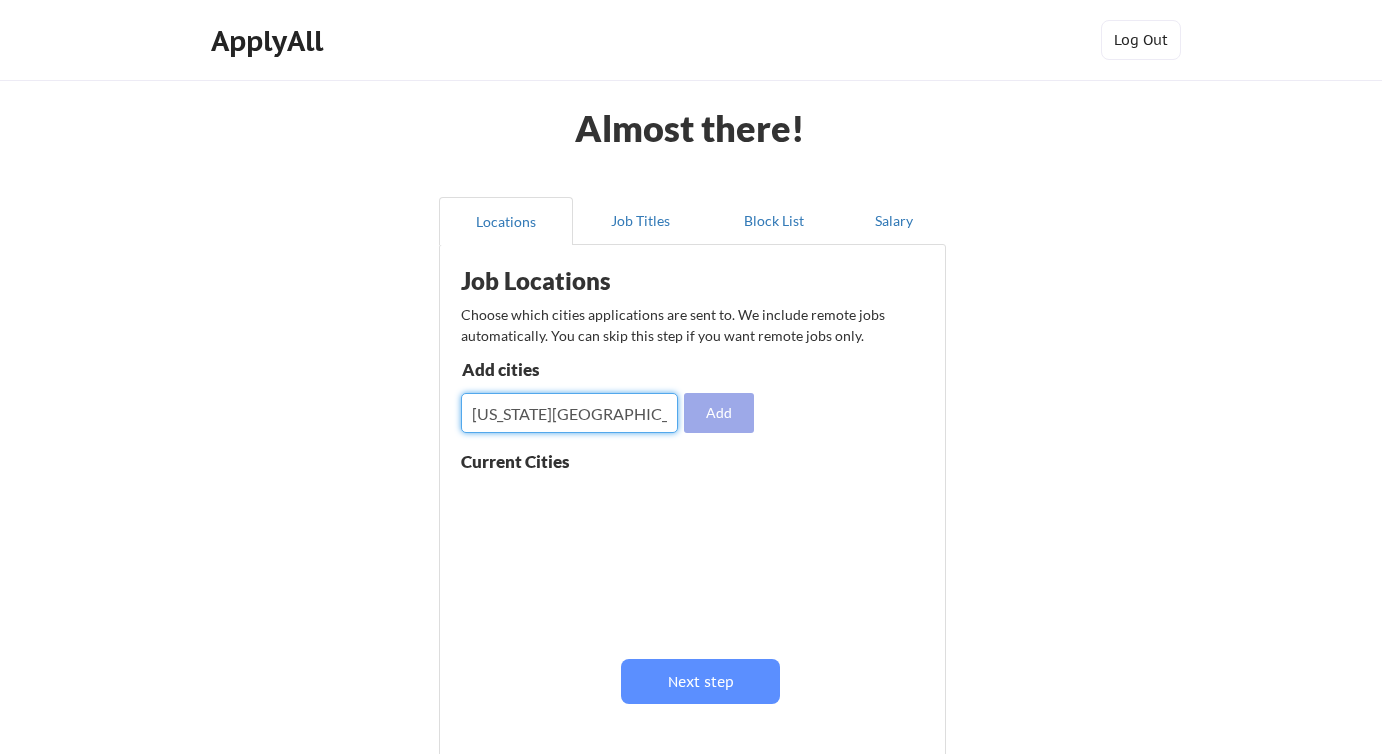 type on "[US_STATE][GEOGRAPHIC_DATA]" 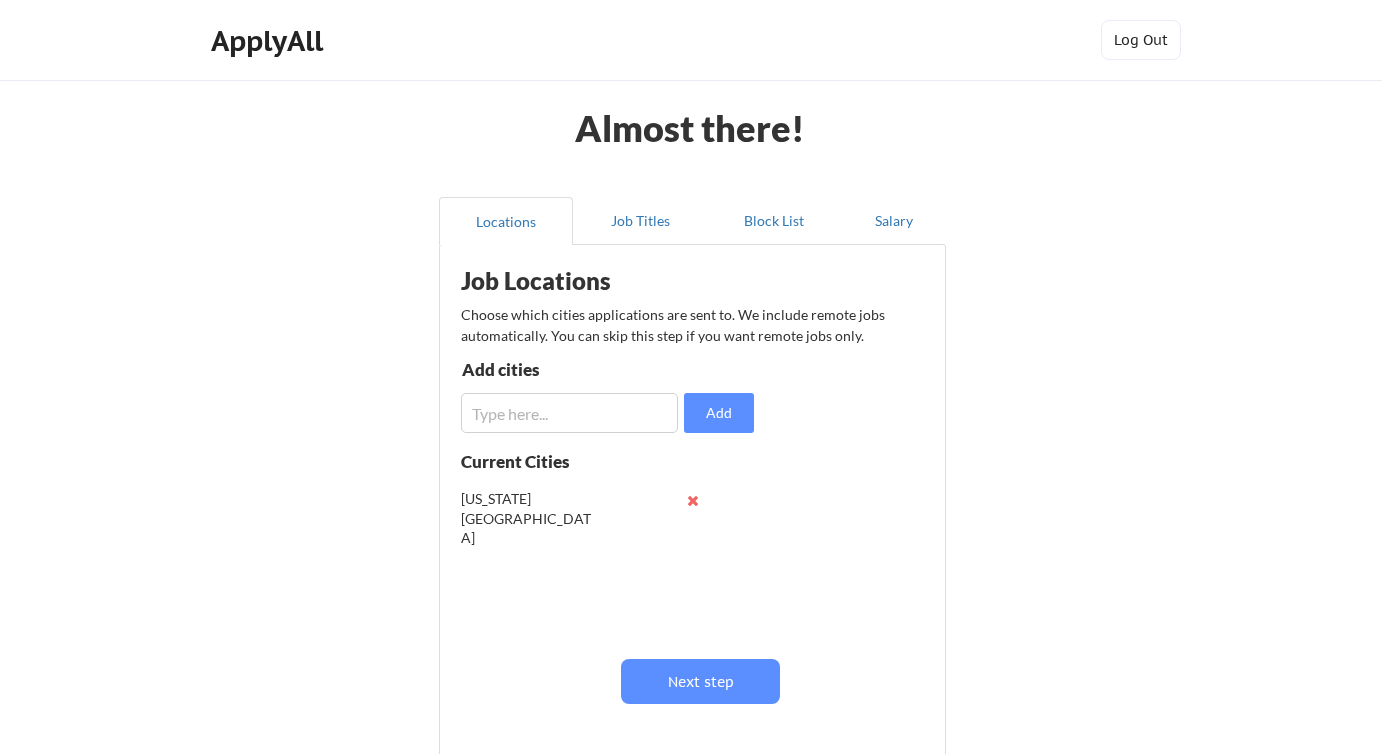 click at bounding box center [569, 413] 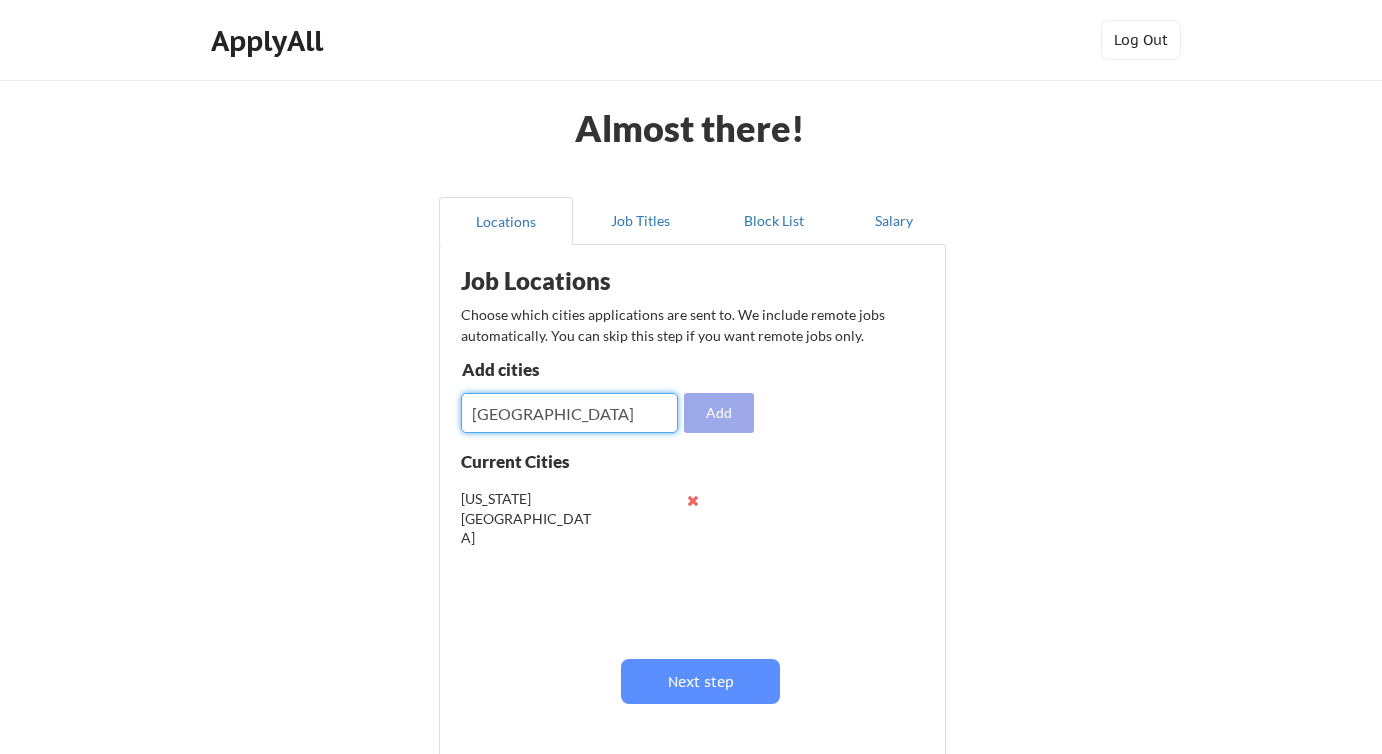 type on "brooklyn" 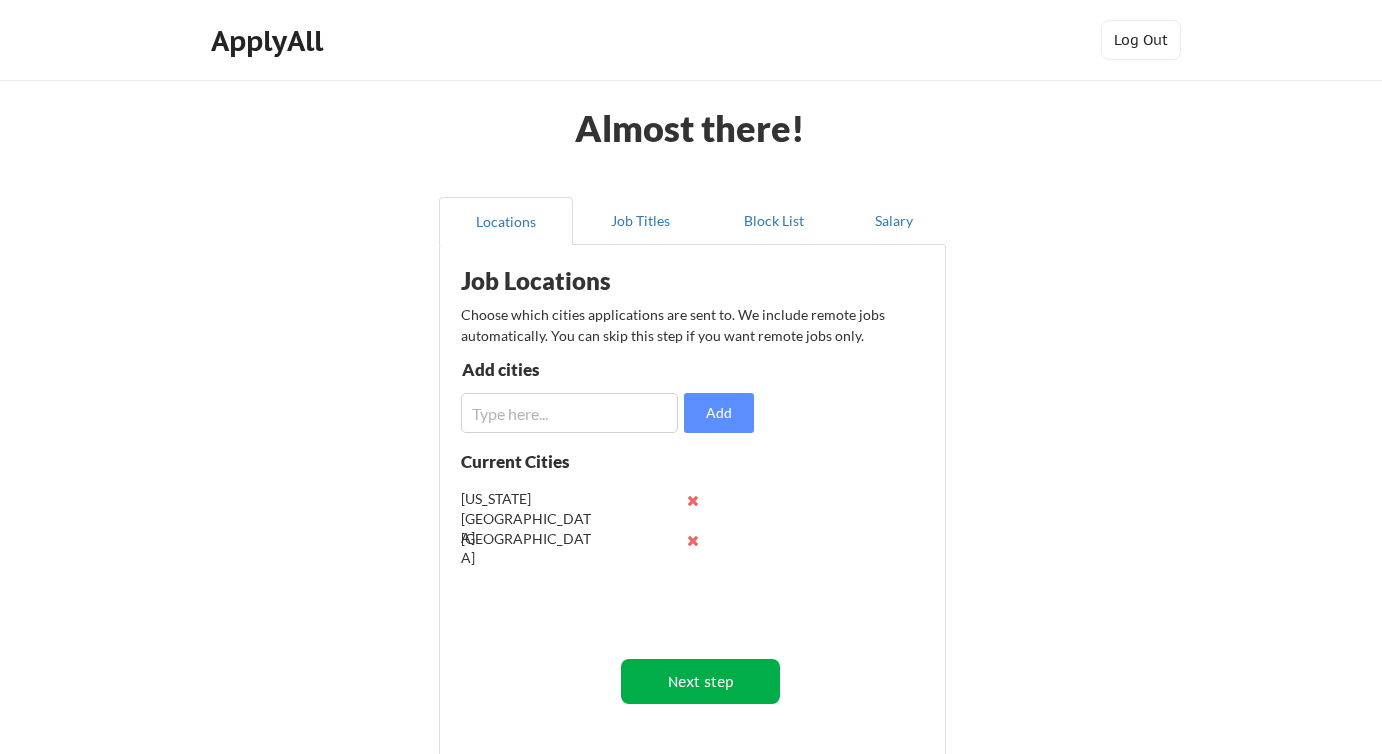 click on "Next step" at bounding box center (700, 681) 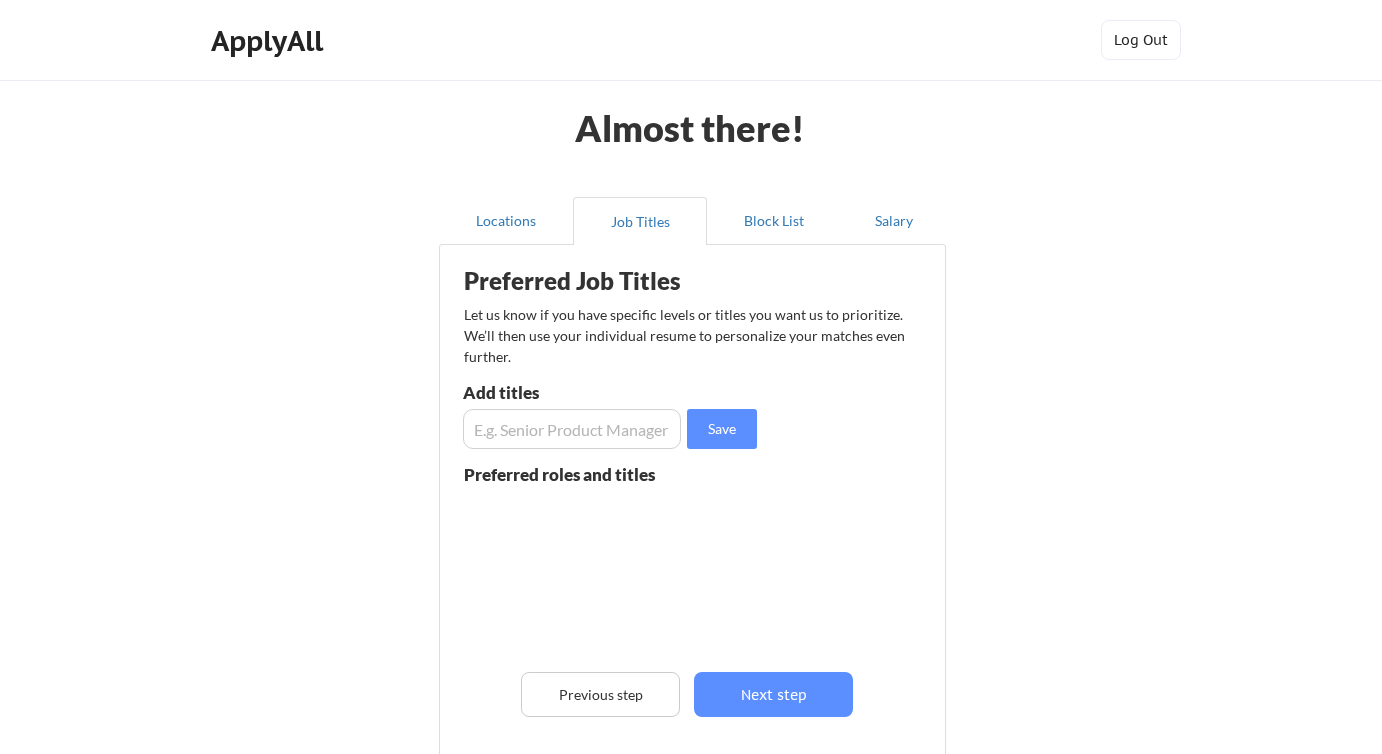 click at bounding box center [572, 429] 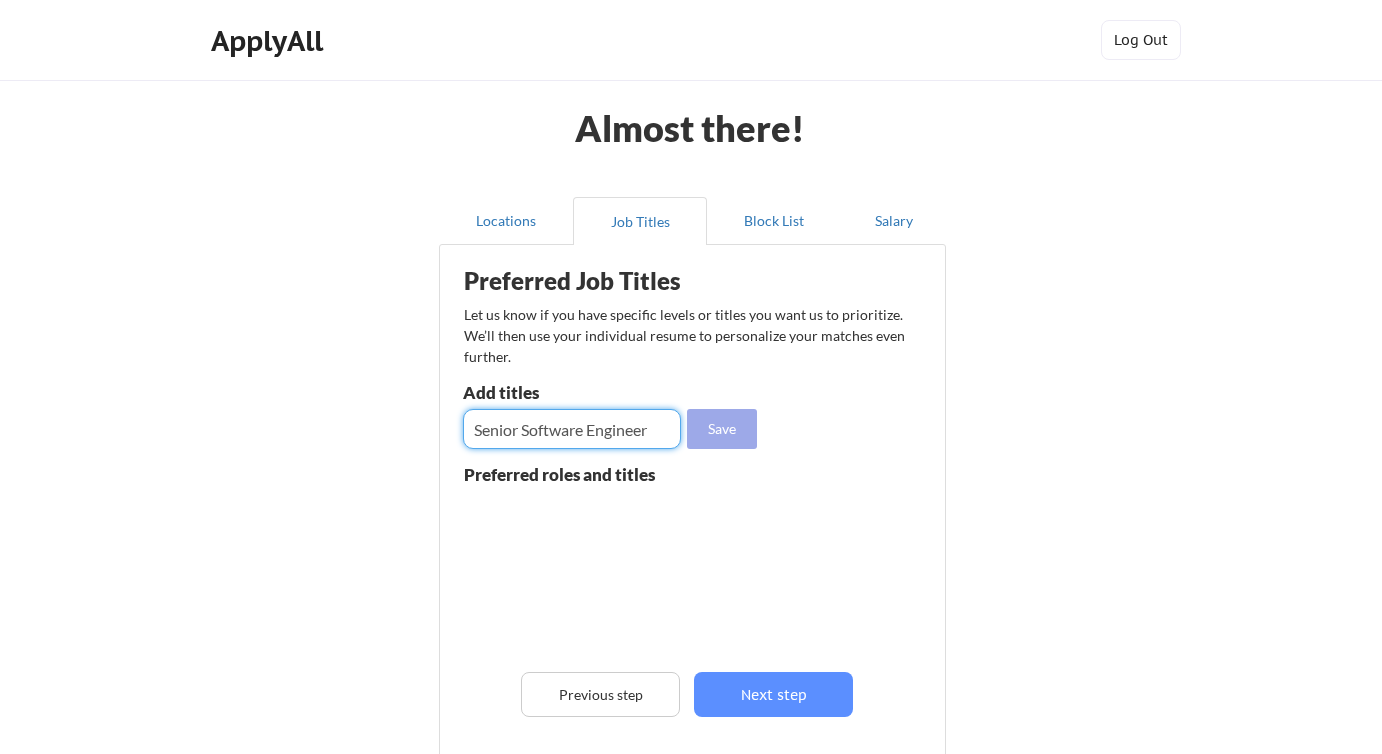 type on "Senior Software Engineer" 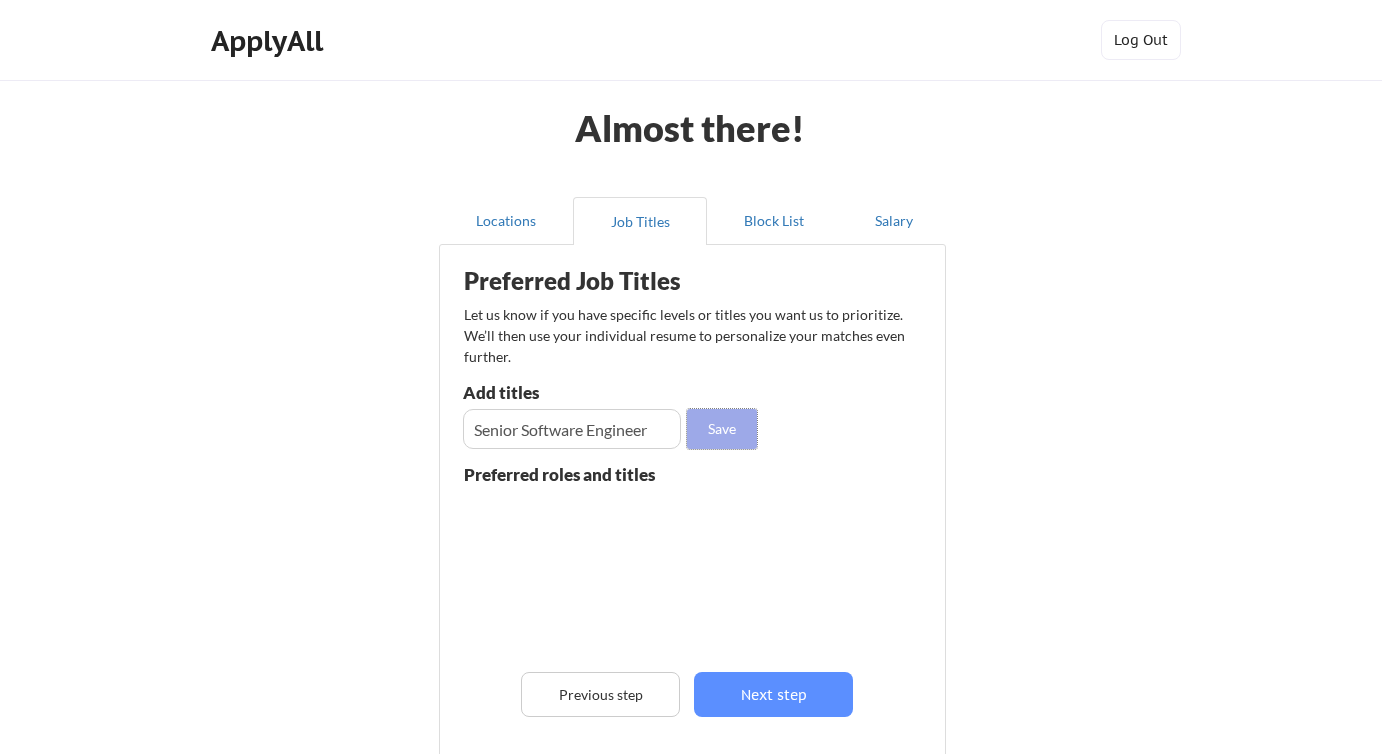 click on "Save" at bounding box center [722, 429] 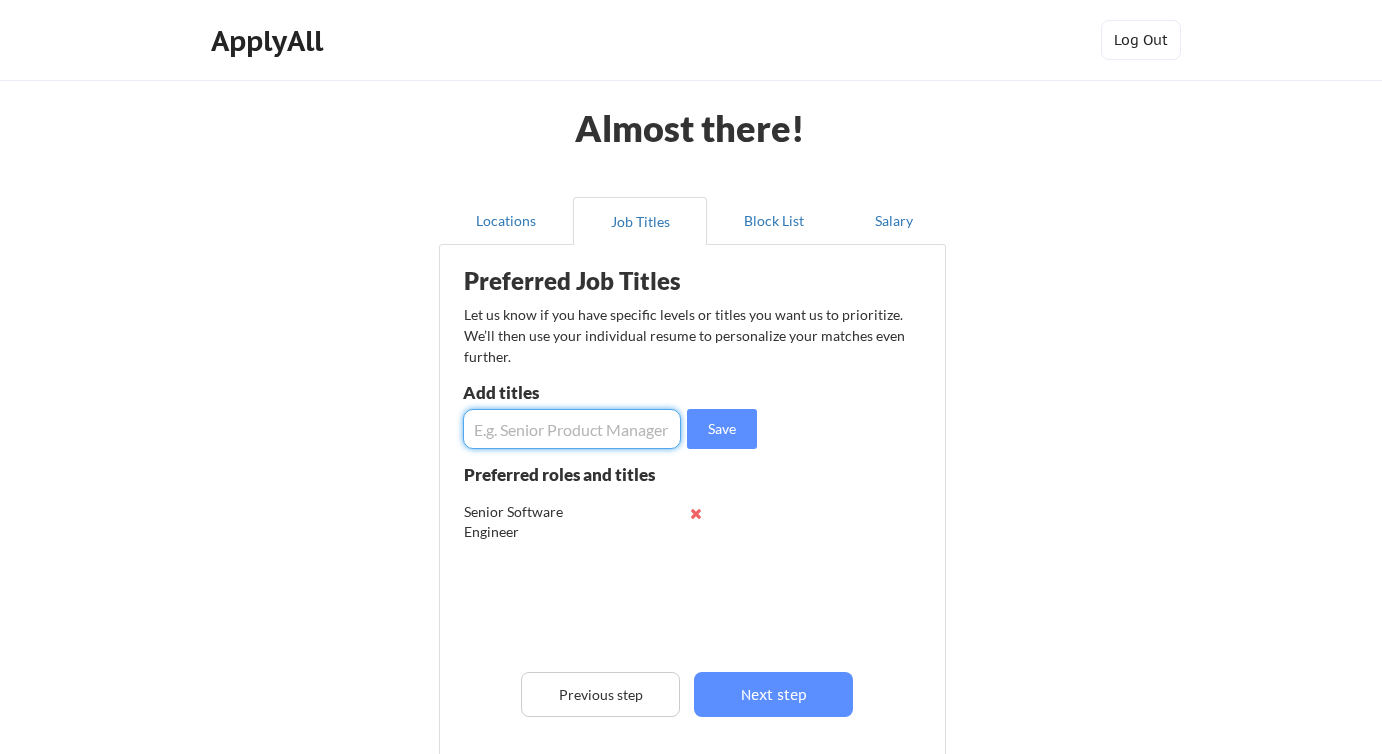 click at bounding box center [572, 429] 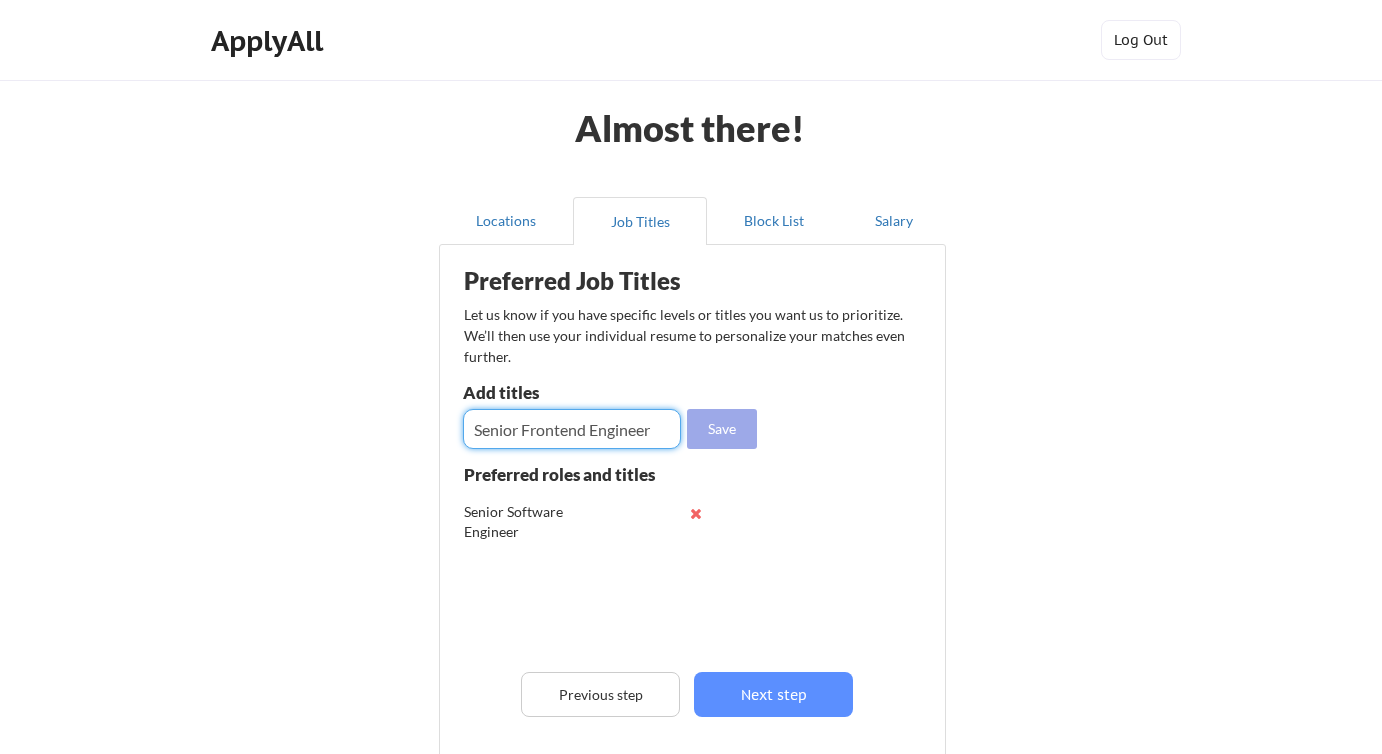 type on "Senior Frontend Engineer" 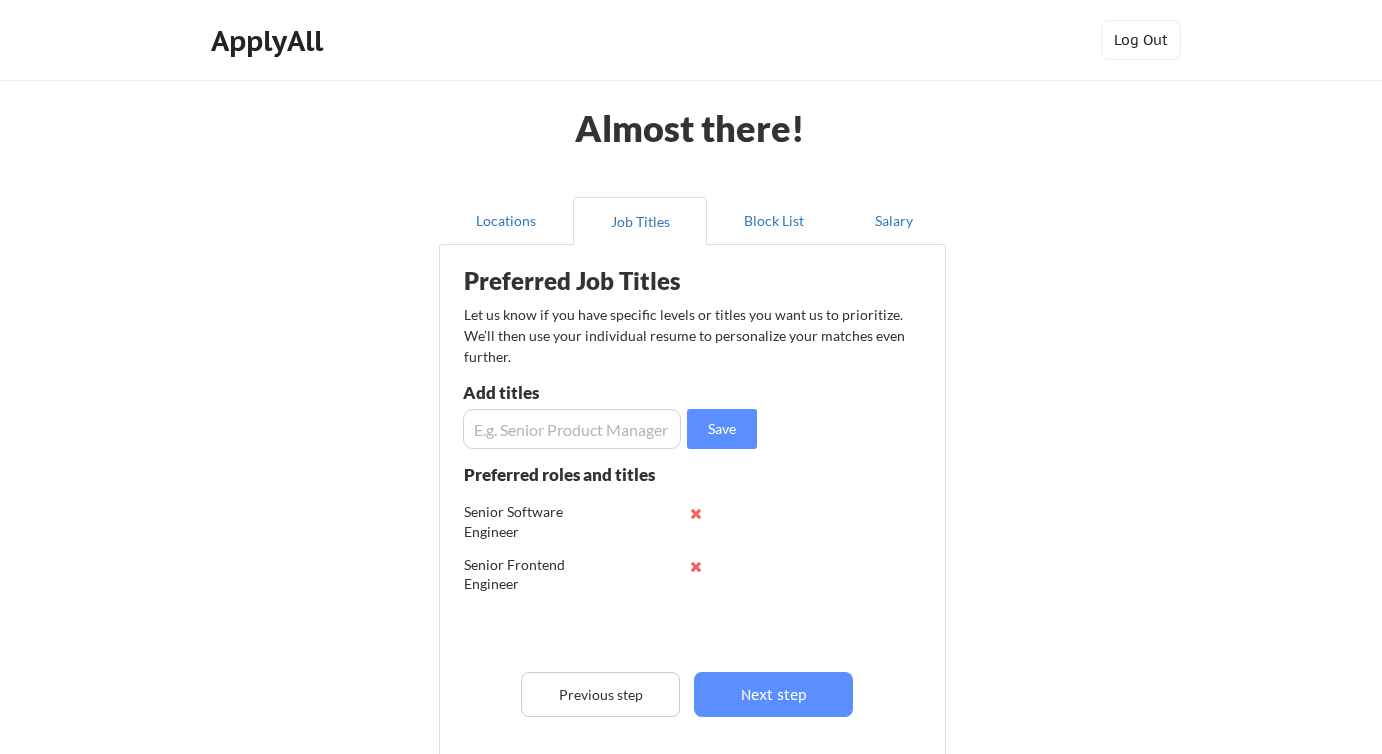 click at bounding box center (572, 429) 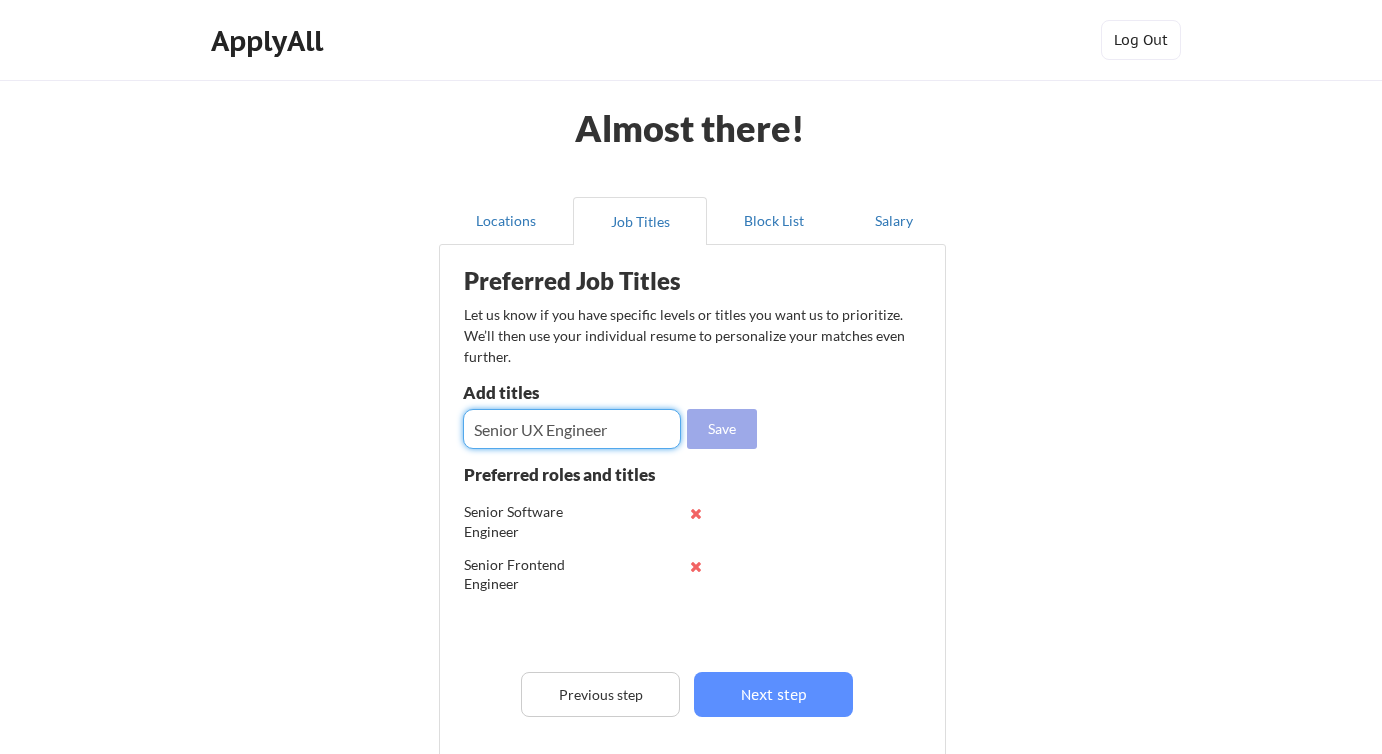 type on "Senior UX Engineer" 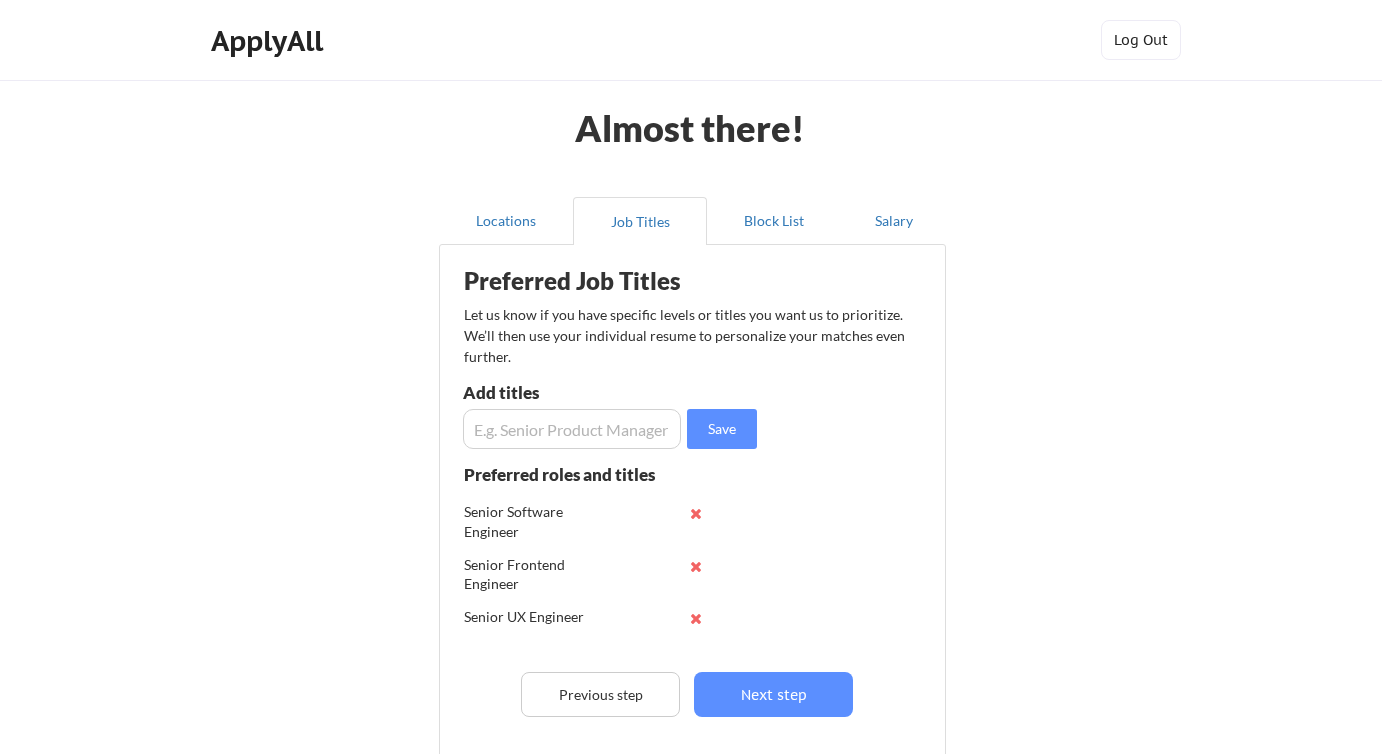 click at bounding box center [572, 429] 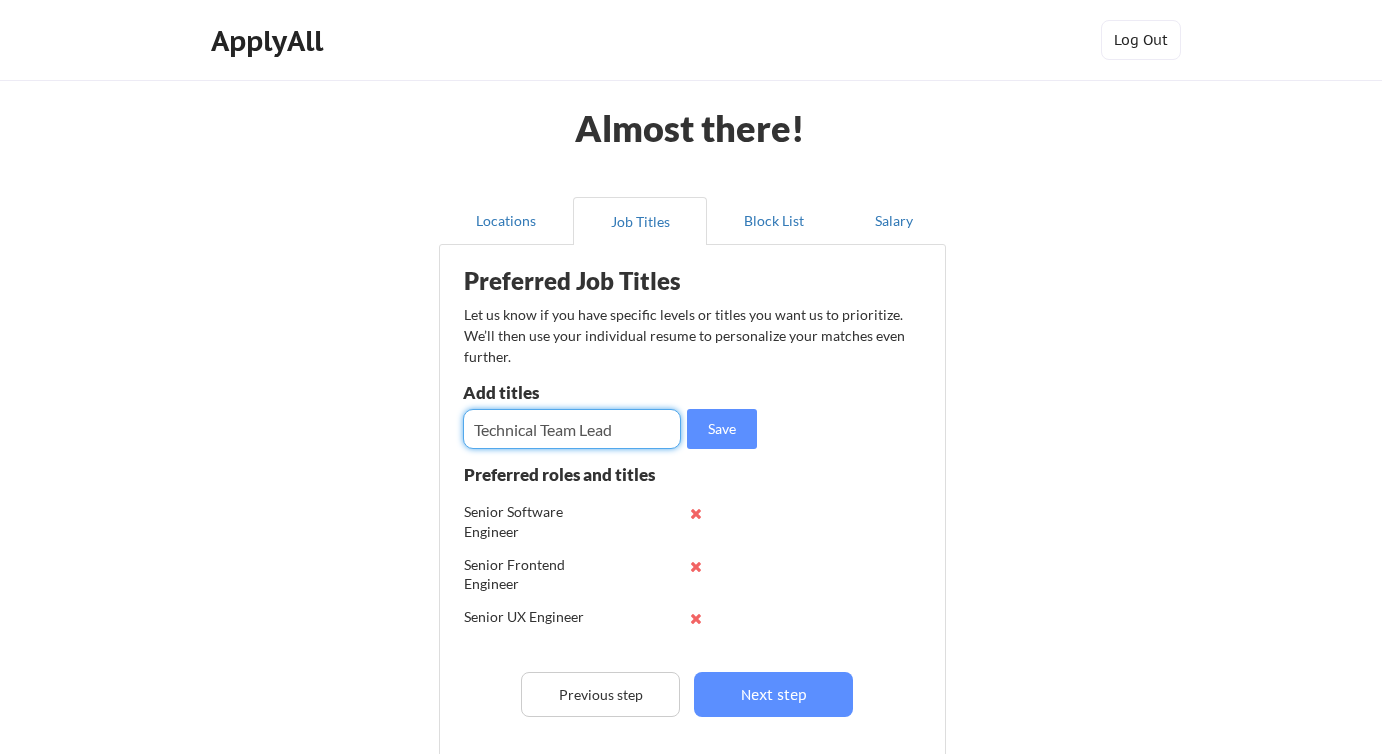 type on "Technical Team Lead" 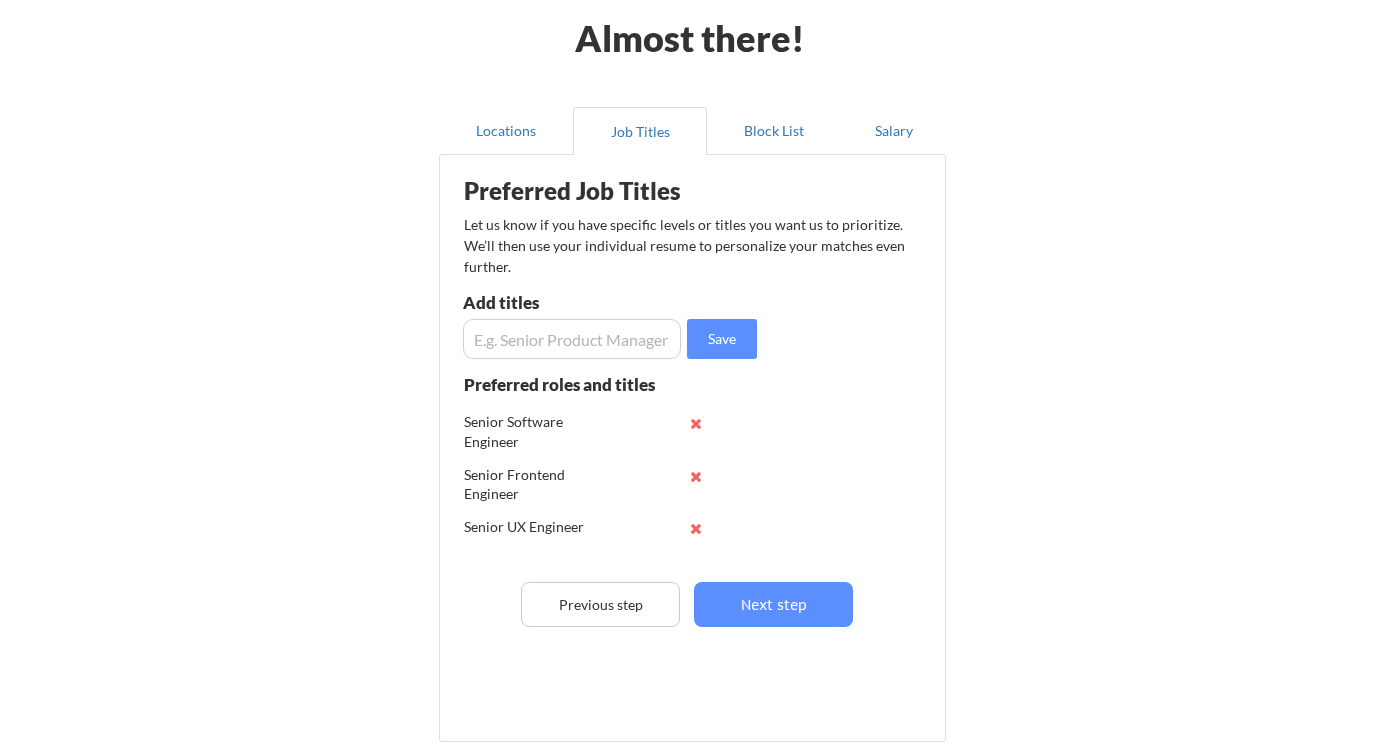 scroll, scrollTop: 83, scrollLeft: 0, axis: vertical 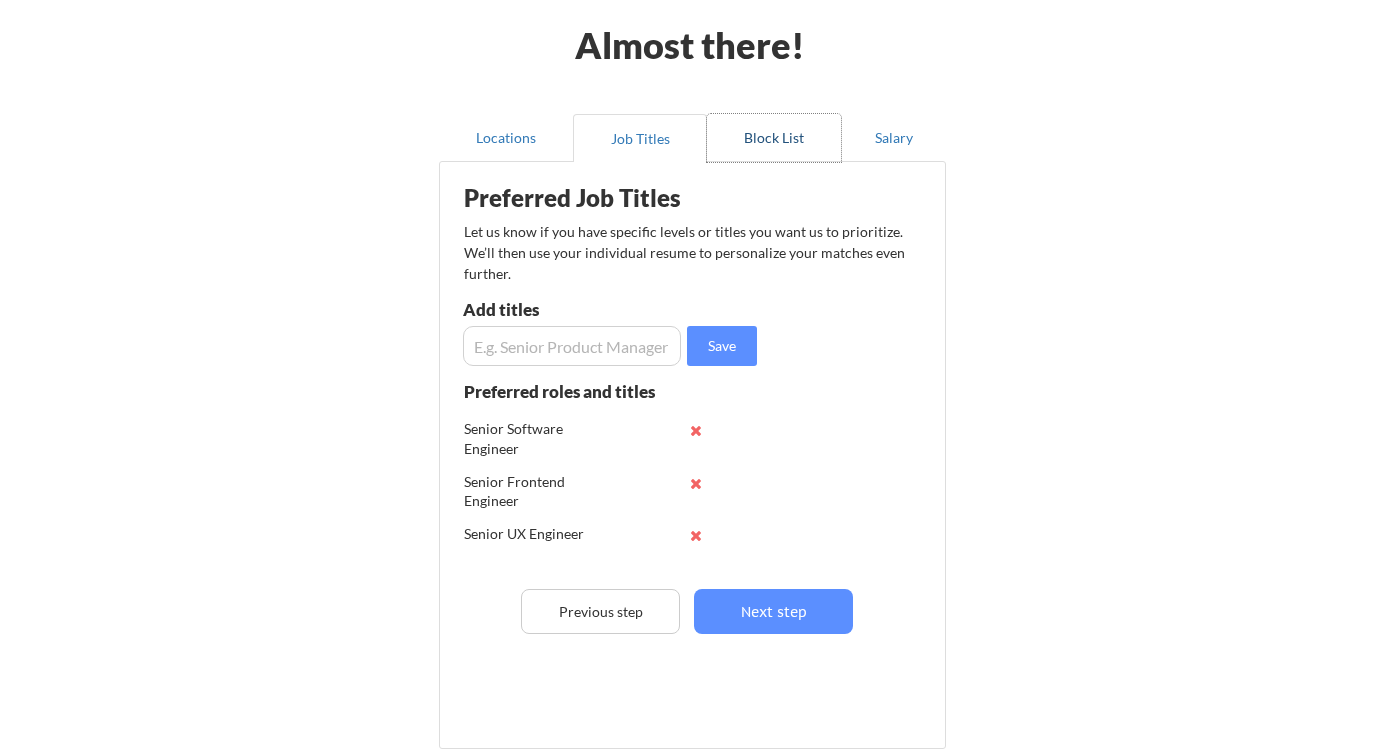click on "Block List" at bounding box center [774, 138] 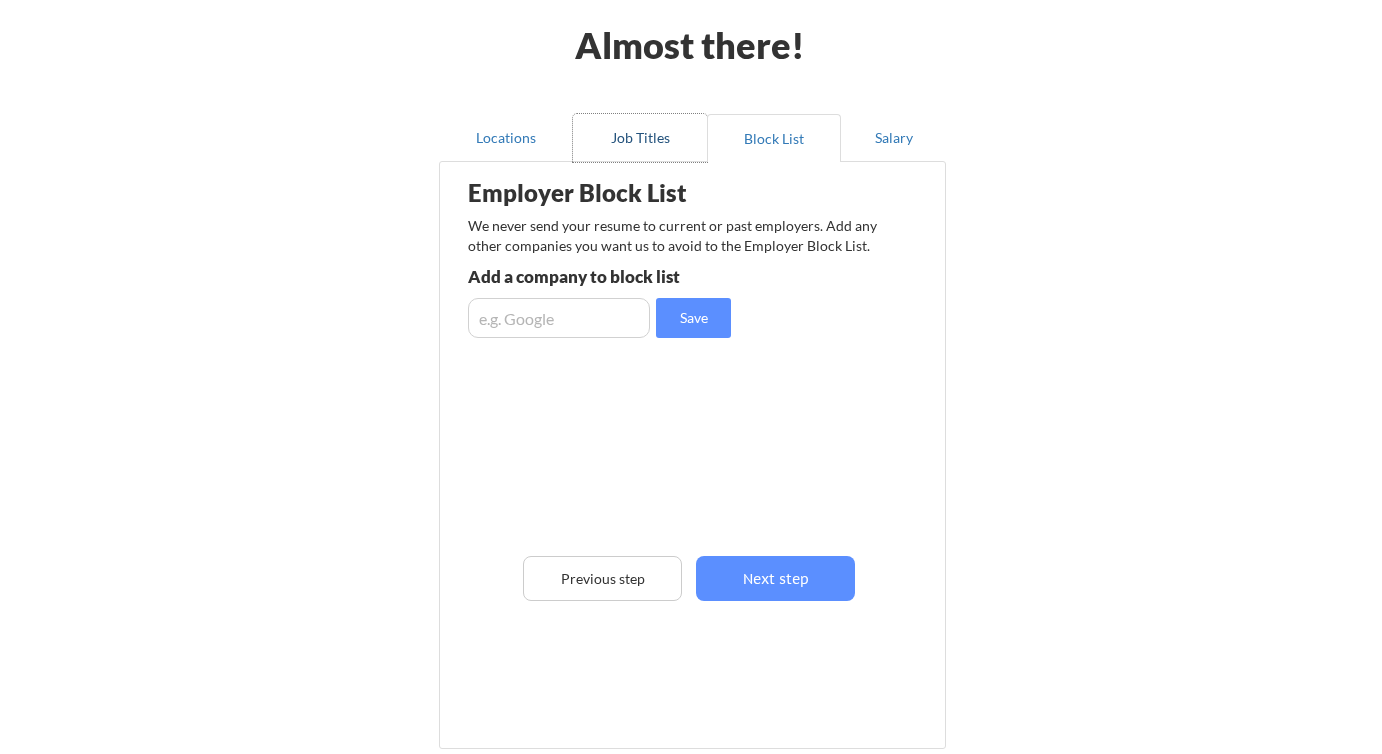 click on "Job Titles" at bounding box center [640, 138] 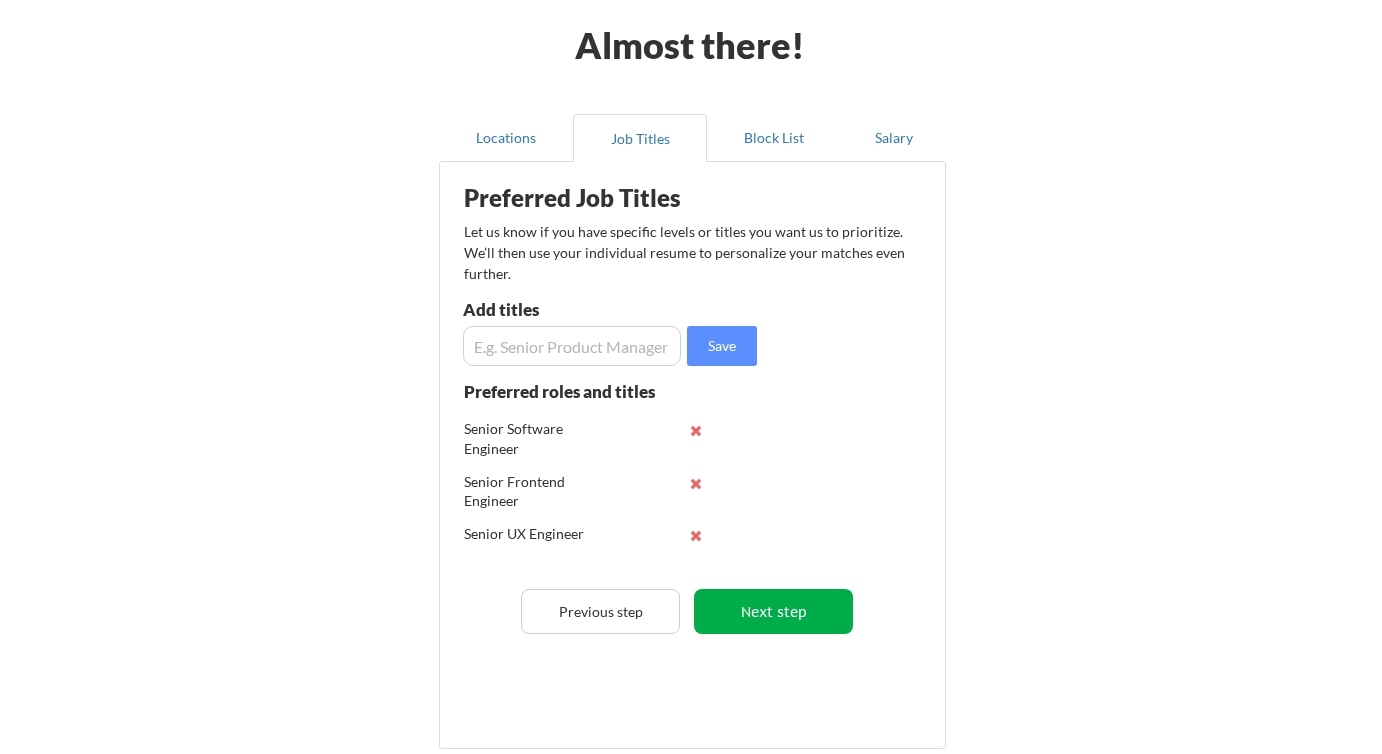 click on "Next step" at bounding box center (773, 611) 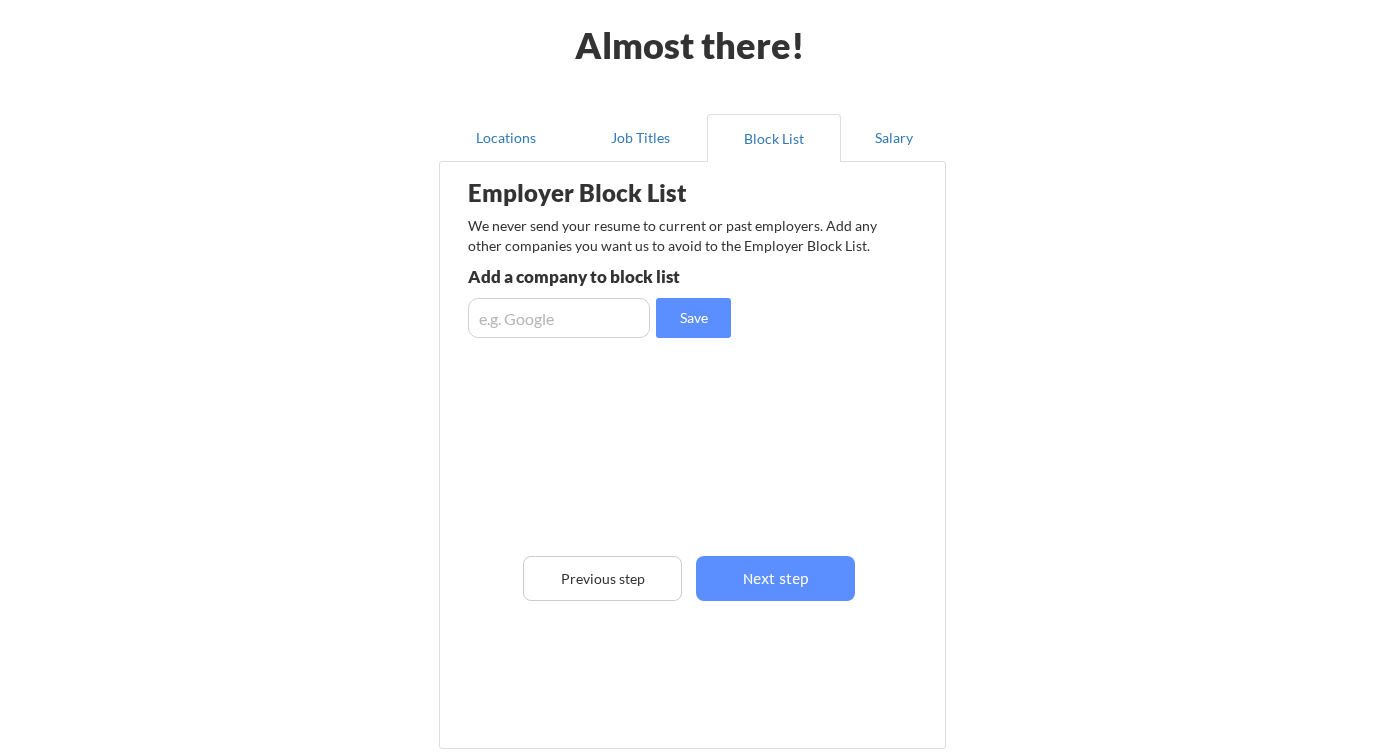 click at bounding box center (559, 318) 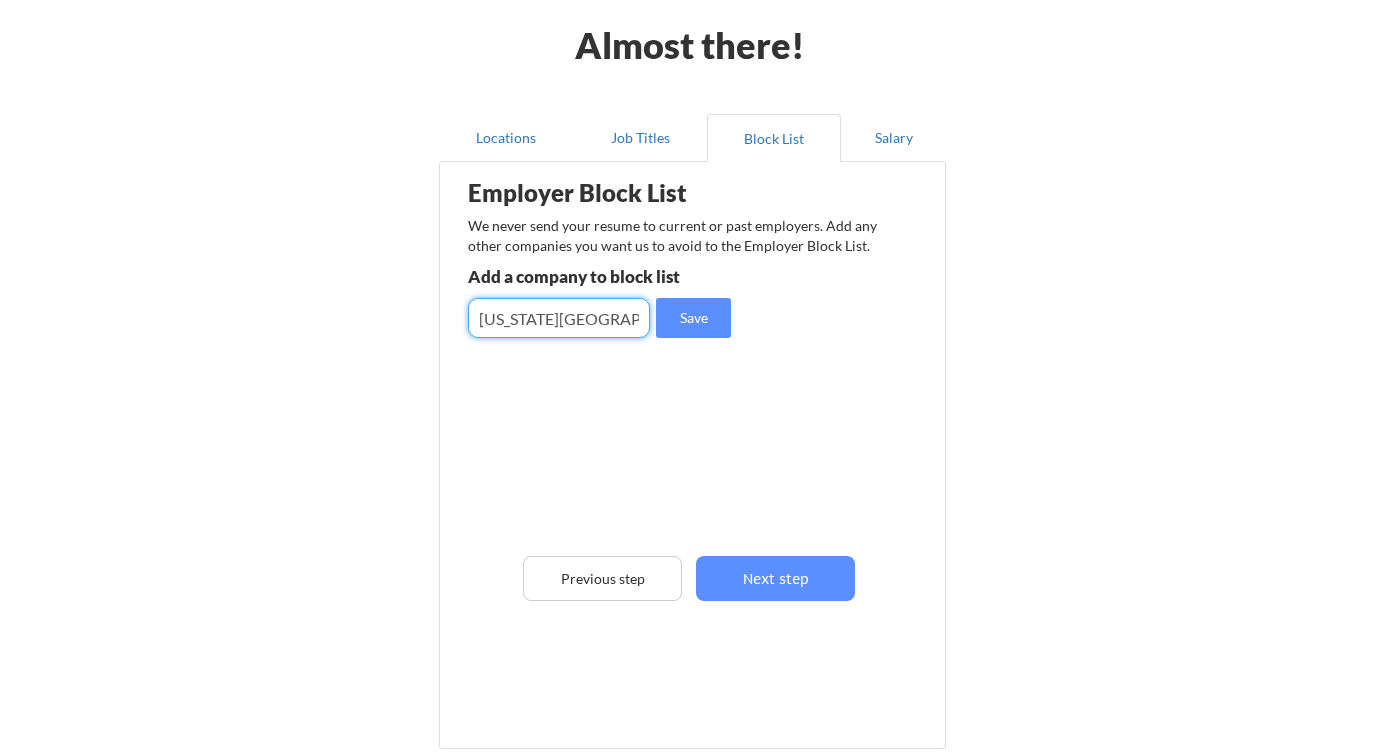 scroll, scrollTop: 0, scrollLeft: 7, axis: horizontal 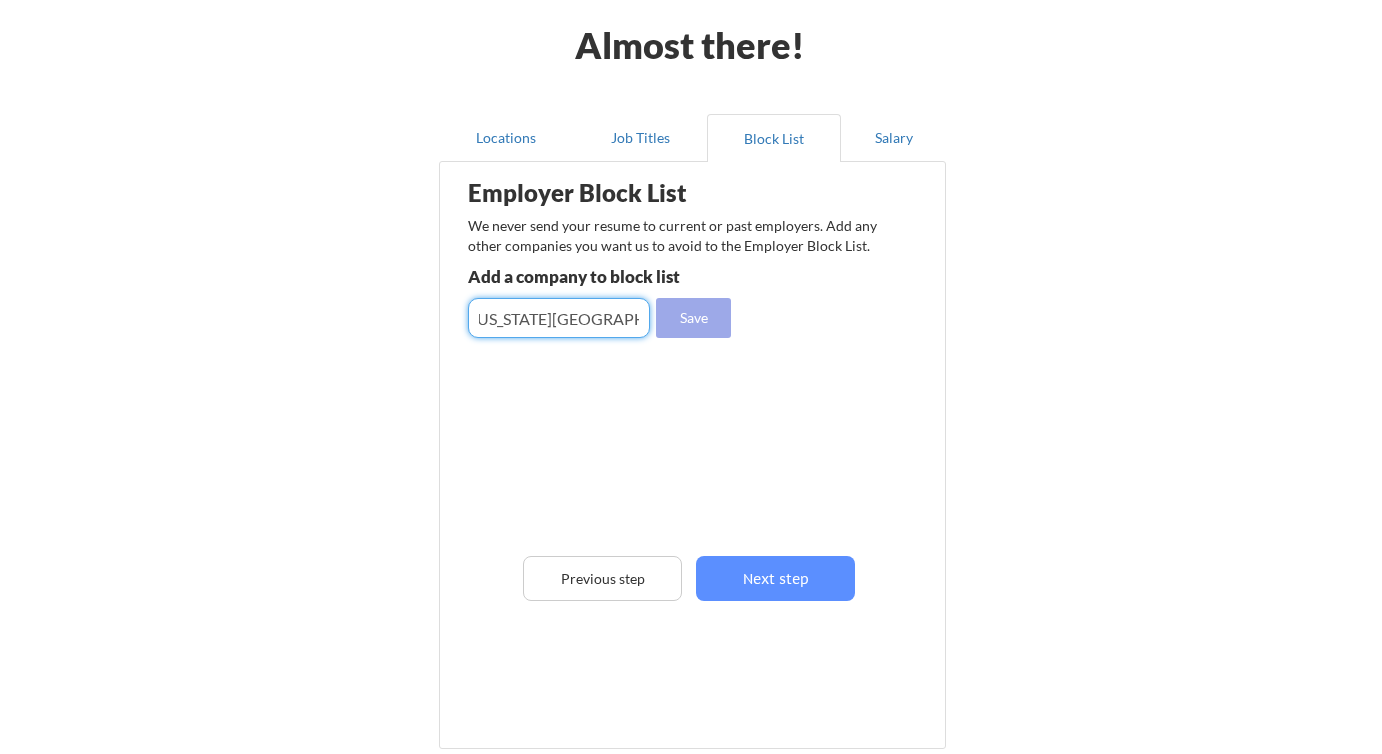 type on "New York Public Library" 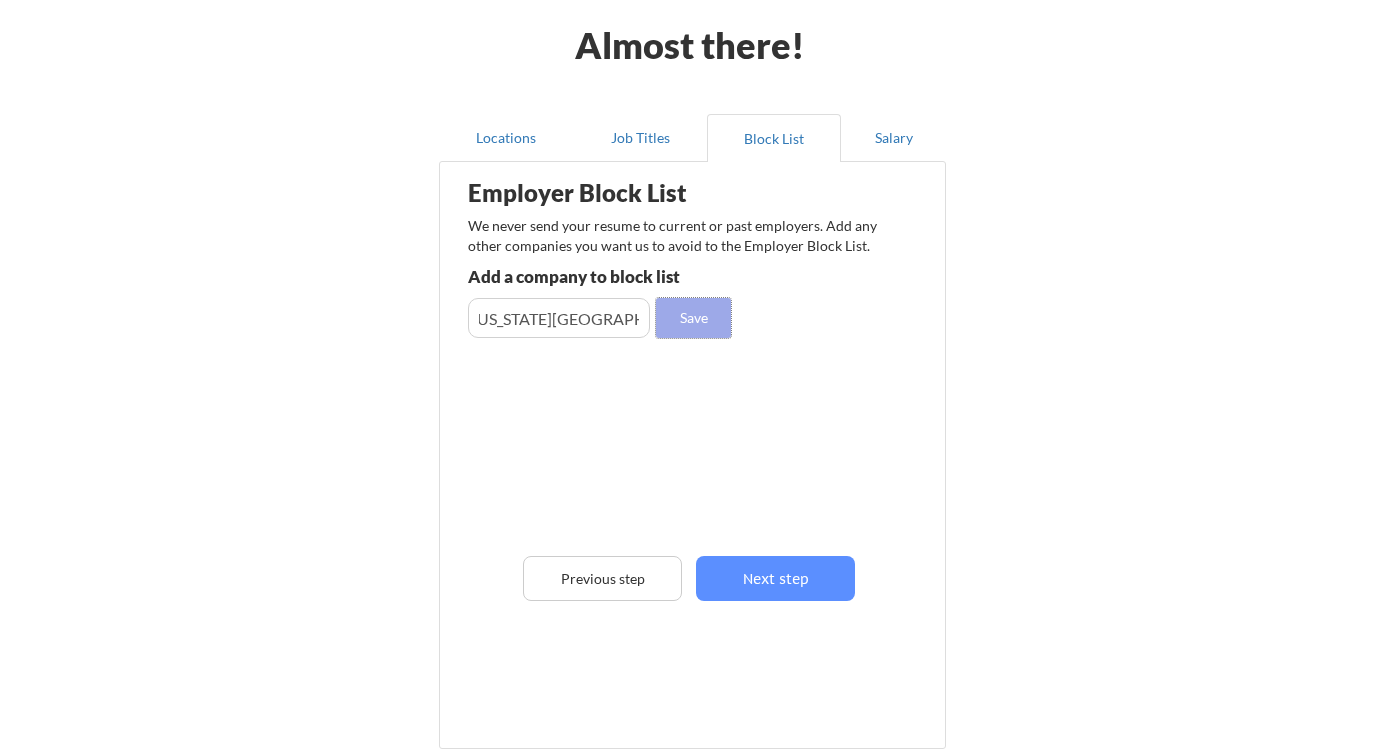 click on "Save" at bounding box center (693, 318) 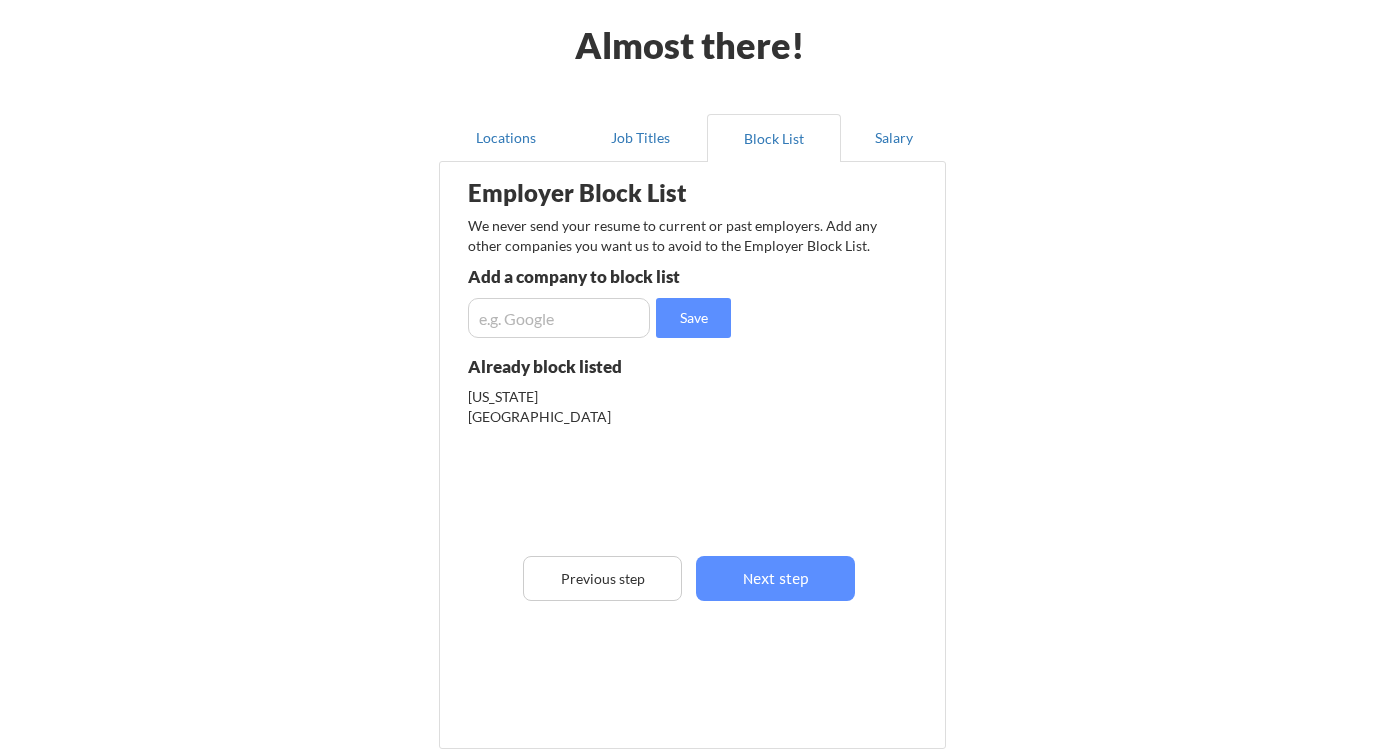 click at bounding box center [559, 318] 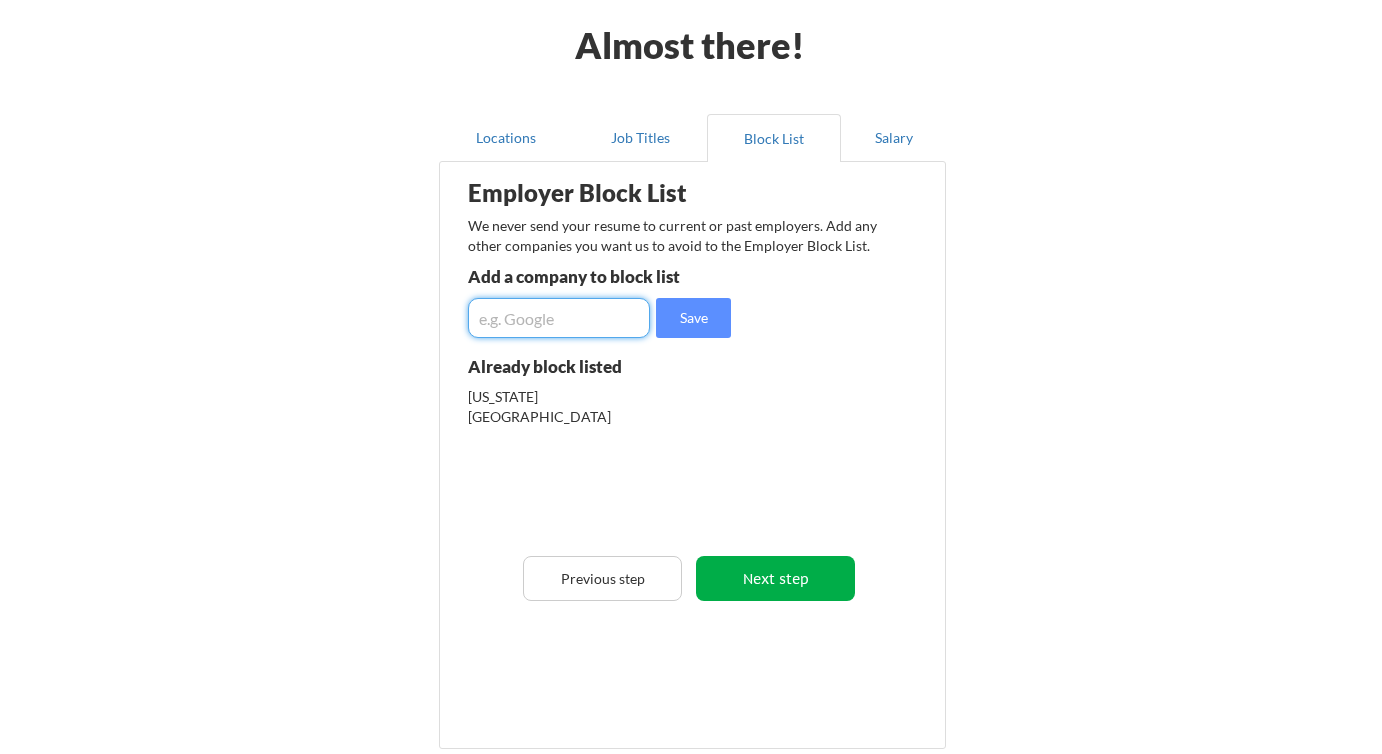 click on "Next step" at bounding box center (775, 578) 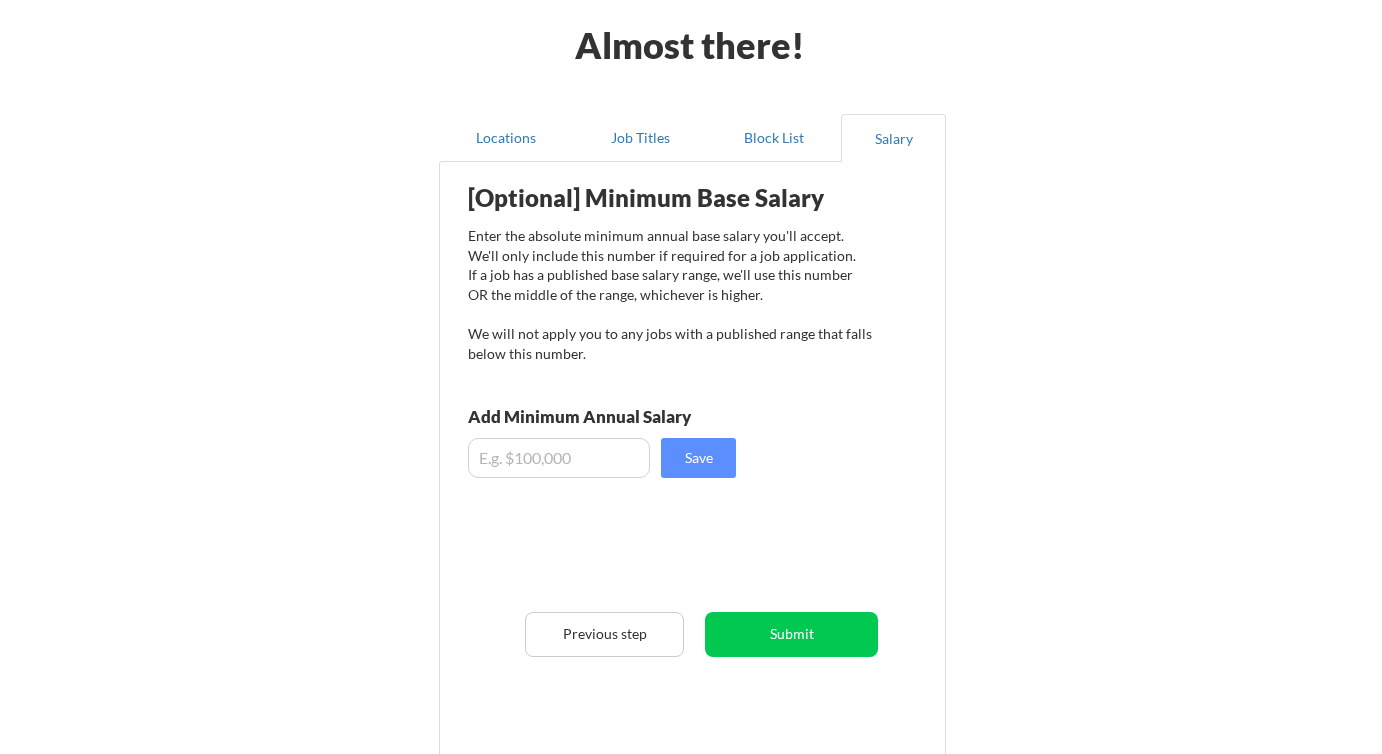 click at bounding box center (559, 458) 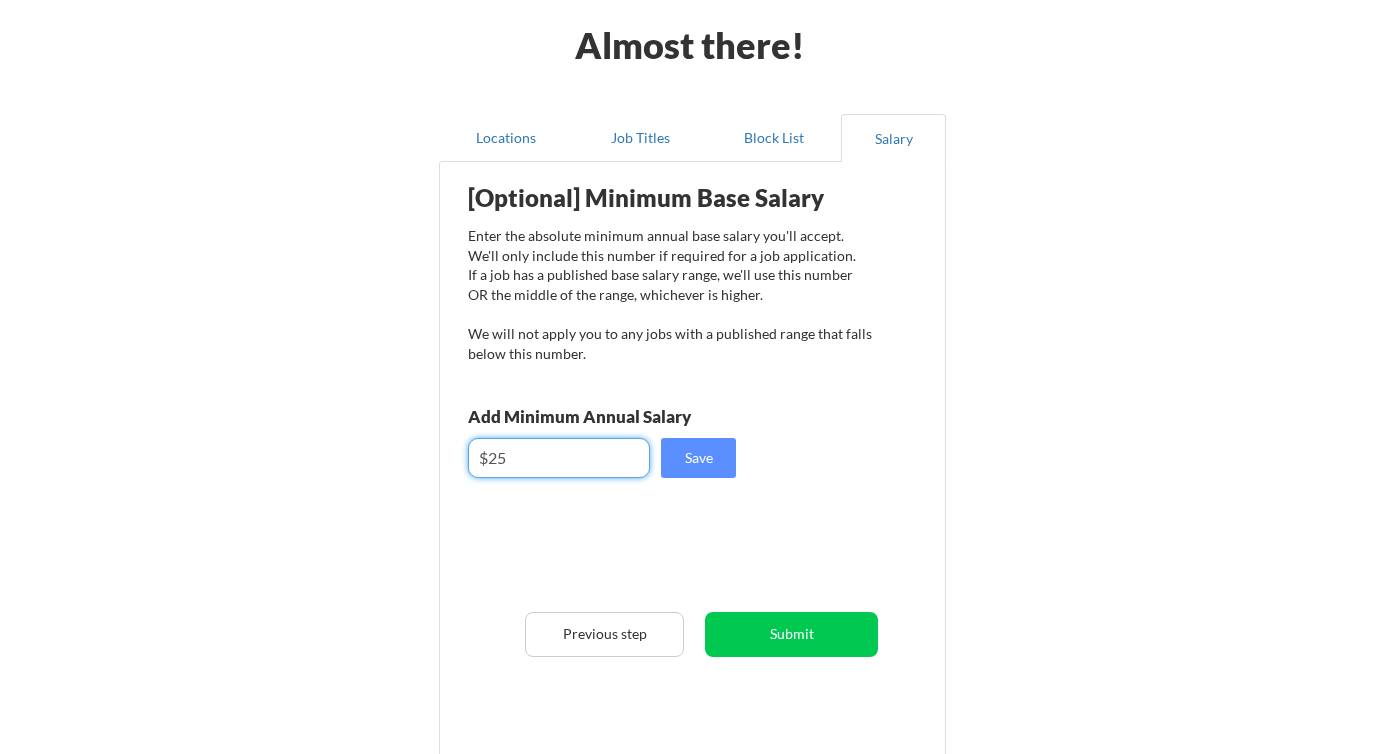 type on "$2" 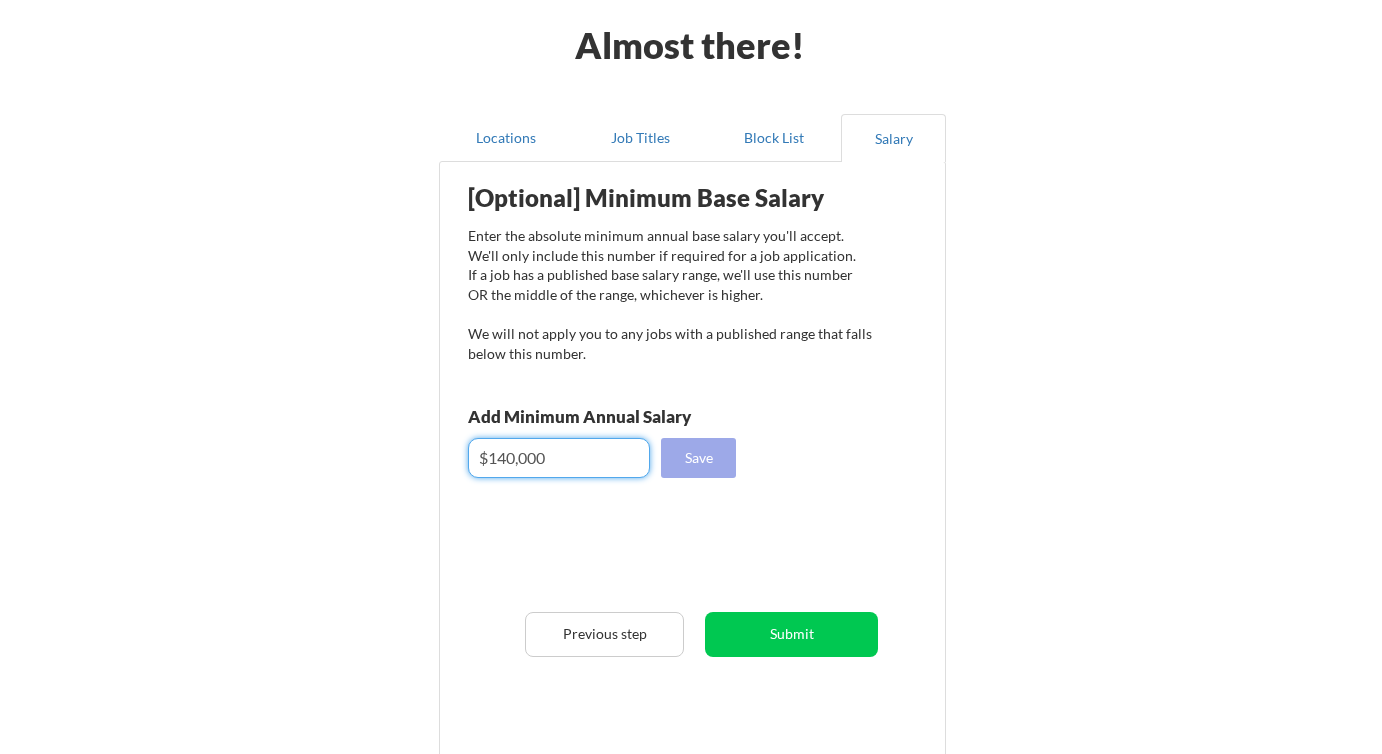 type on "$140,000" 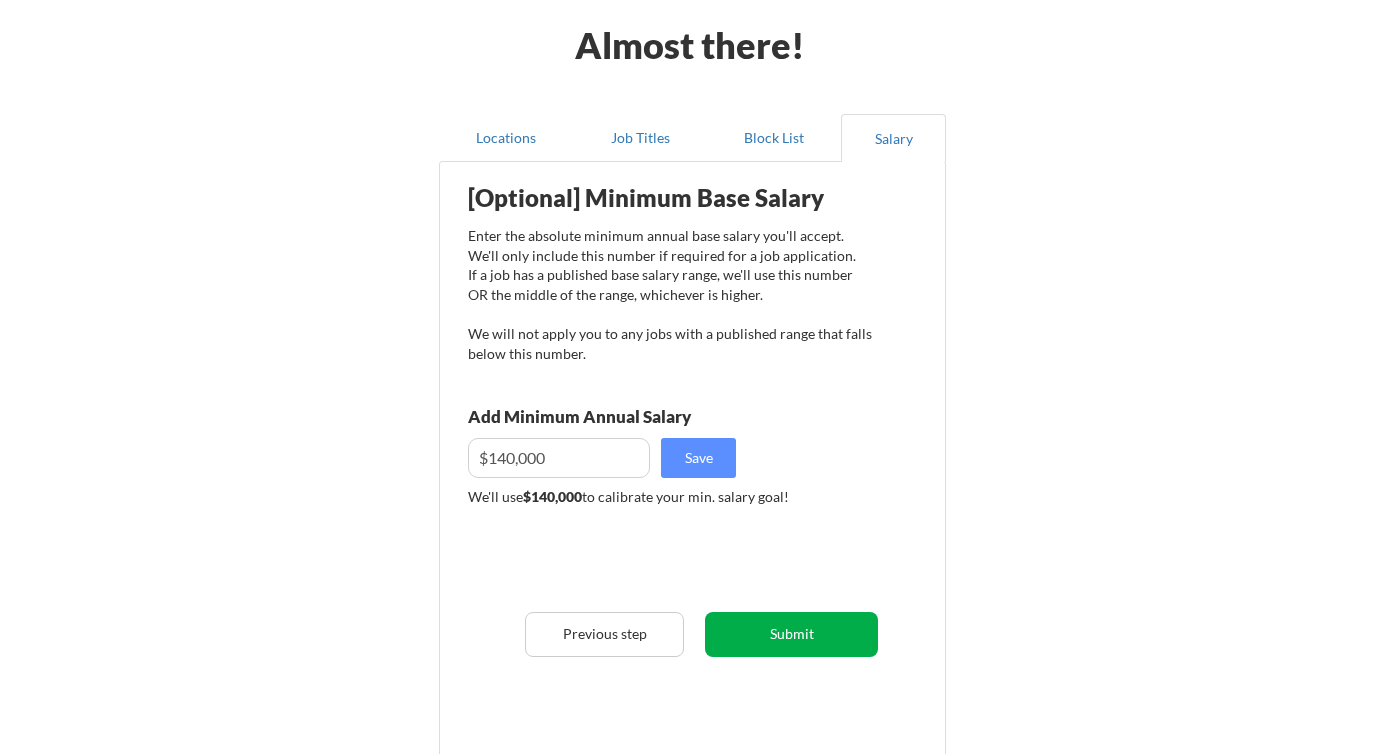 click on "Submit" at bounding box center (791, 634) 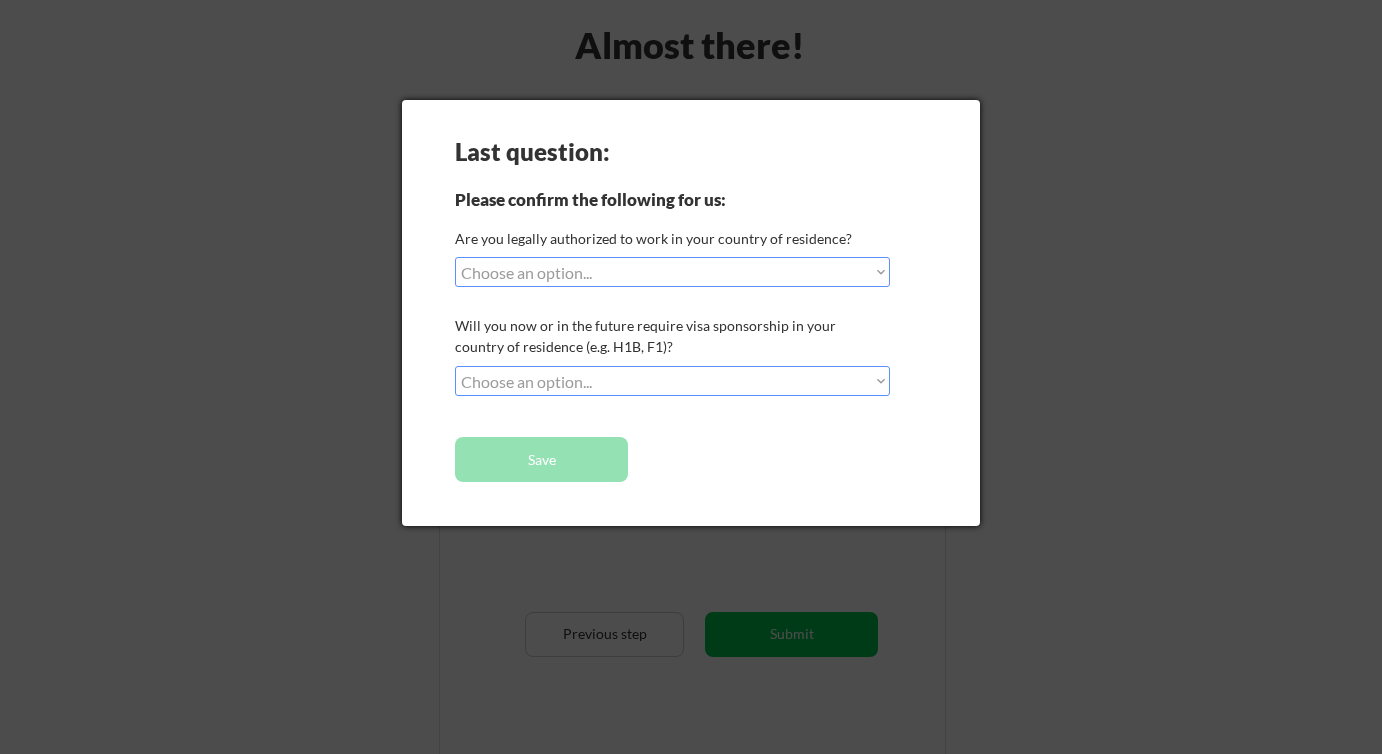 click on "Last question: Please confirm the following for us: Are you legally authorized to work in your country of residence? Choose an option... Yes, I am a US Citizen Yes, I am a Canadian Citizen Yes, I am a US Green Card Holder Yes, I am an Other Permanent Resident Yes, I am here on a visa (H1B, OPT, etc.) No, I am not (yet) authorized Will you now or in the future require visa sponsorship in your country of residence (e.g. H1B, F1)? Choose an option... No, I will not need sponsorship Yes, I will need sponsorship Save" at bounding box center (691, 313) 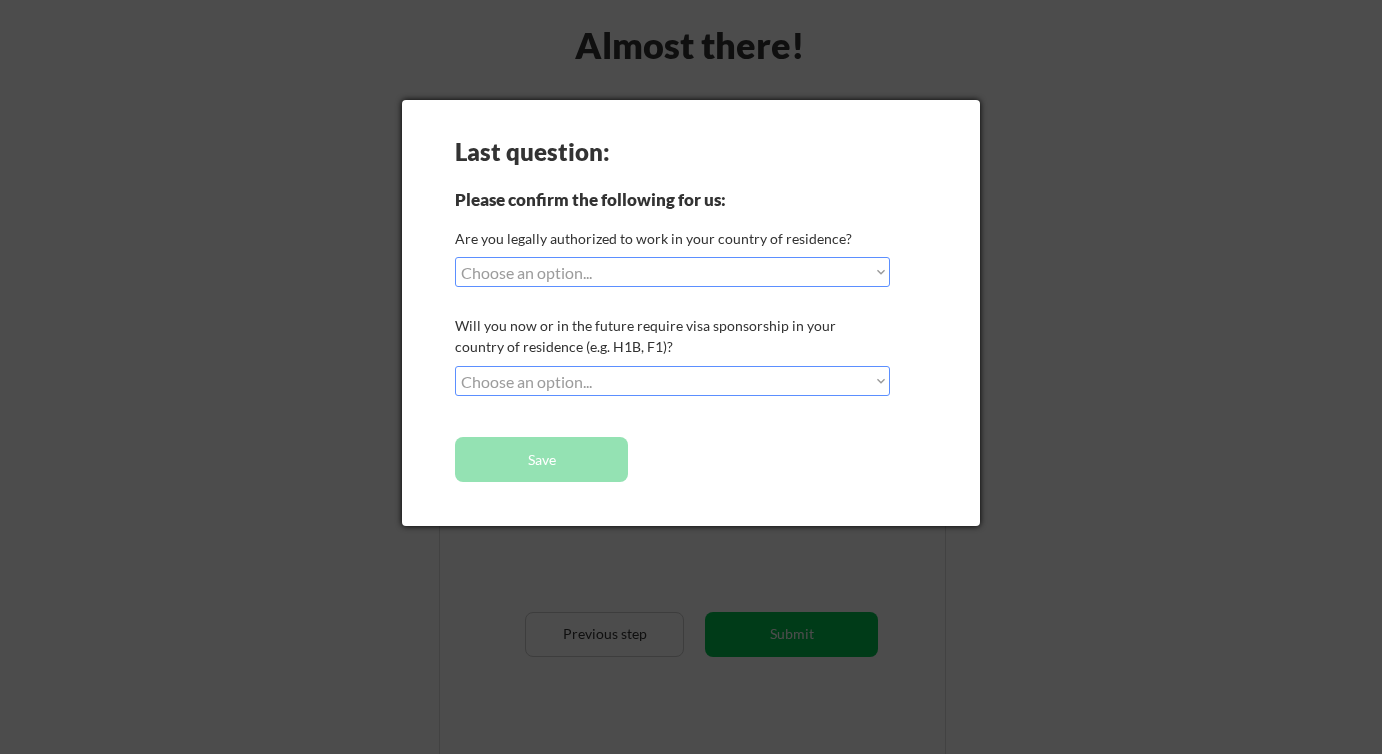 click on "Choose an option... Yes, I am a US Citizen Yes, I am a Canadian Citizen Yes, I am a US Green Card Holder Yes, I am an Other Permanent Resident Yes, I am here on a visa (H1B, OPT, etc.) No, I am not (yet) authorized" at bounding box center [672, 272] 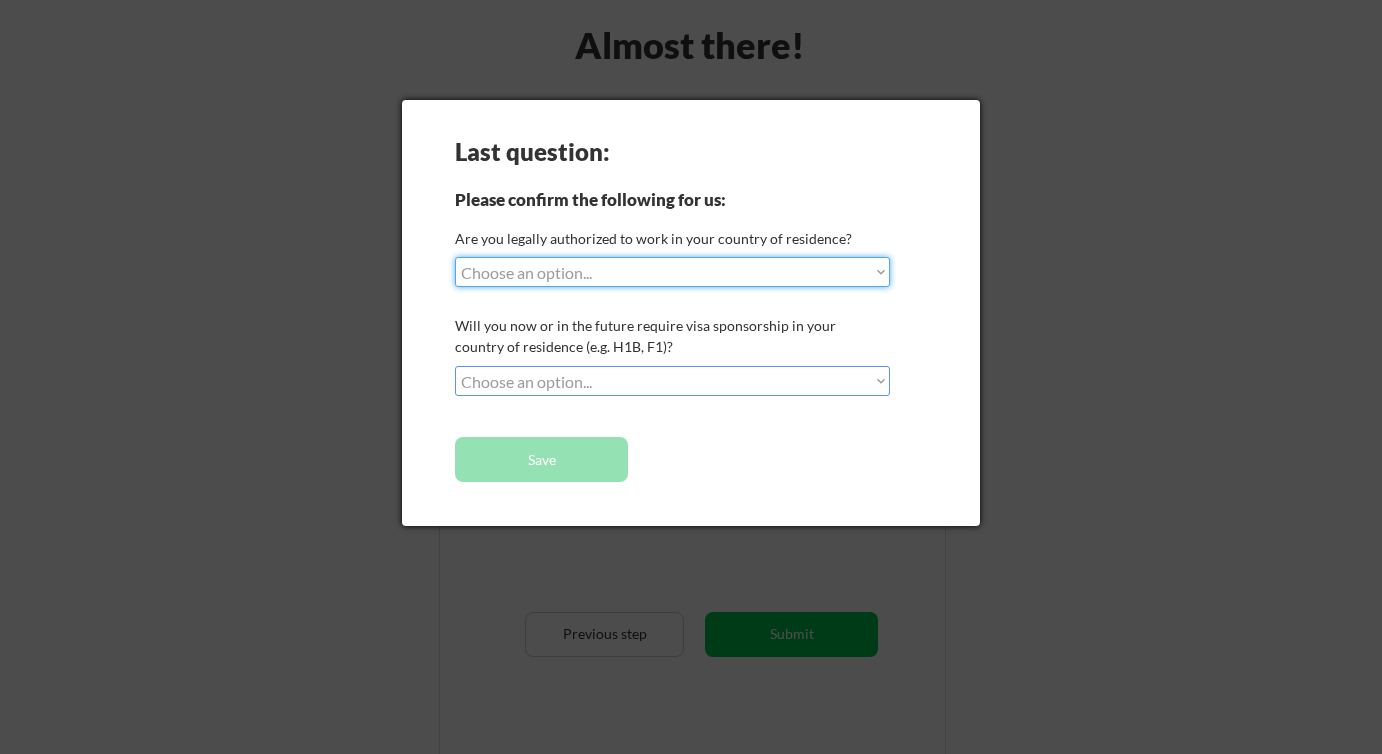 select on ""yes__i_am_a_us_citizen"" 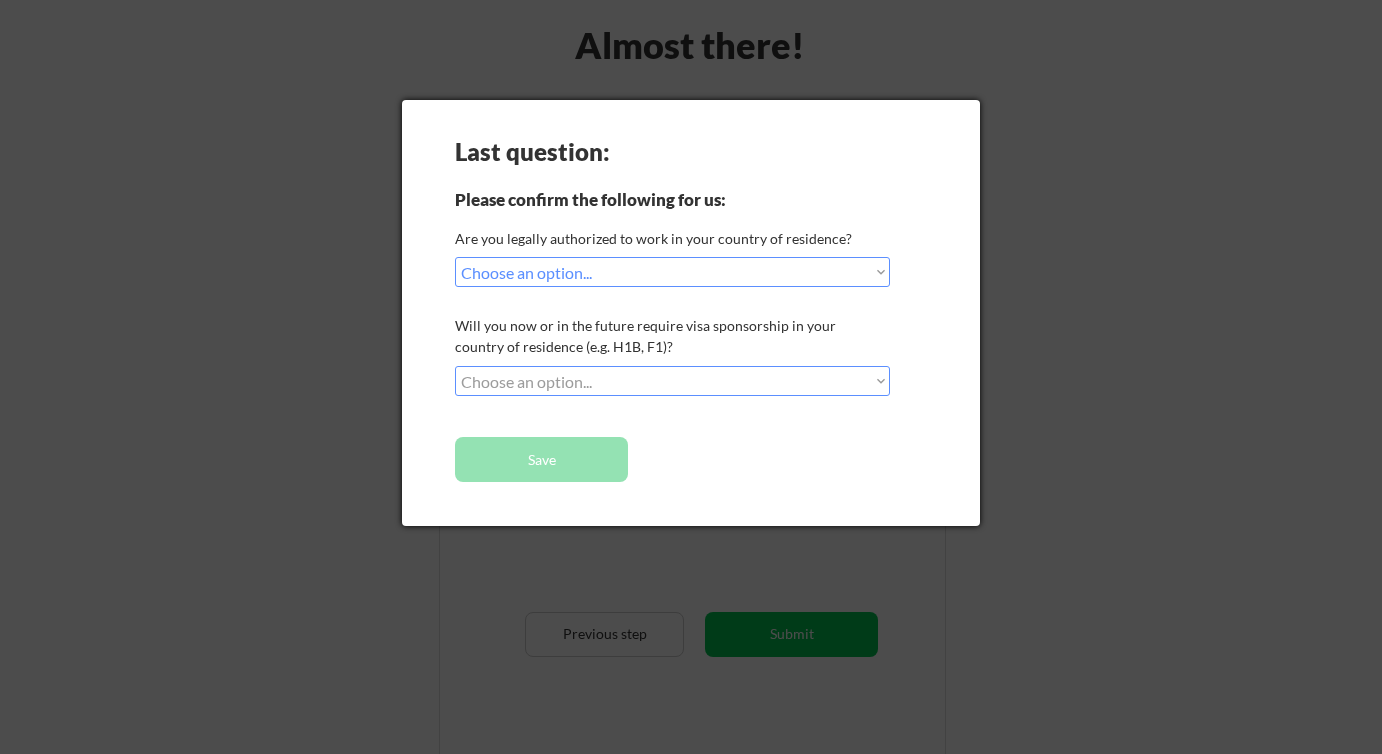 click on "Choose an option... No, I will not need sponsorship Yes, I will need sponsorship" at bounding box center [672, 381] 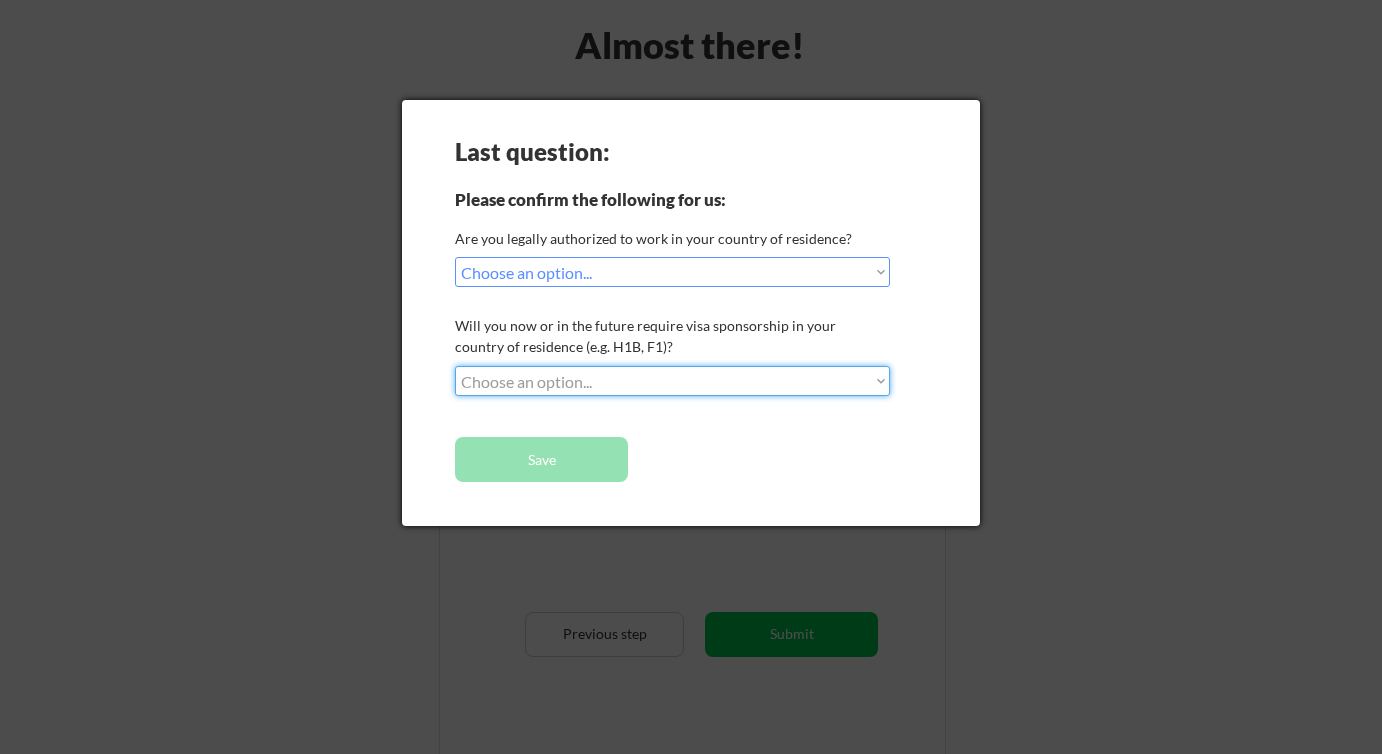 select on ""no__i_will_not_need_sponsorship"" 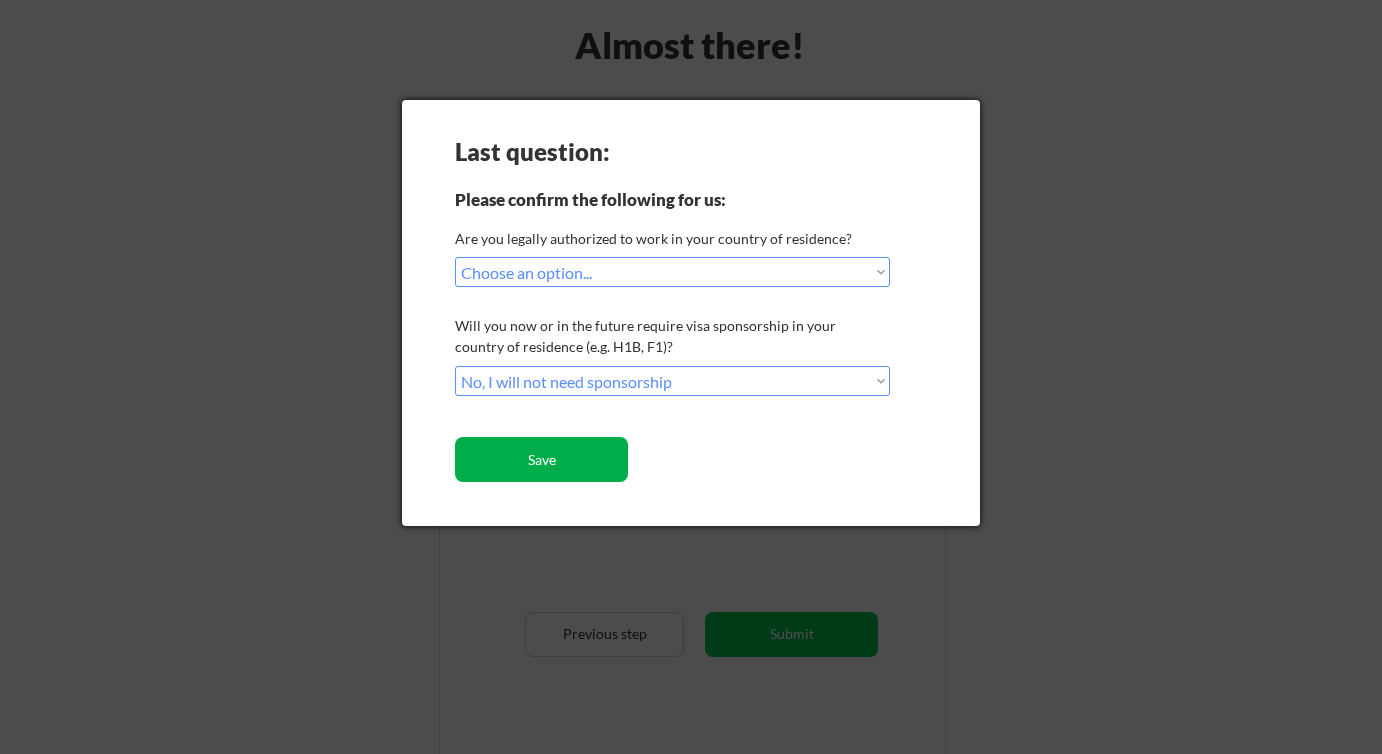 click on "Save" at bounding box center [541, 459] 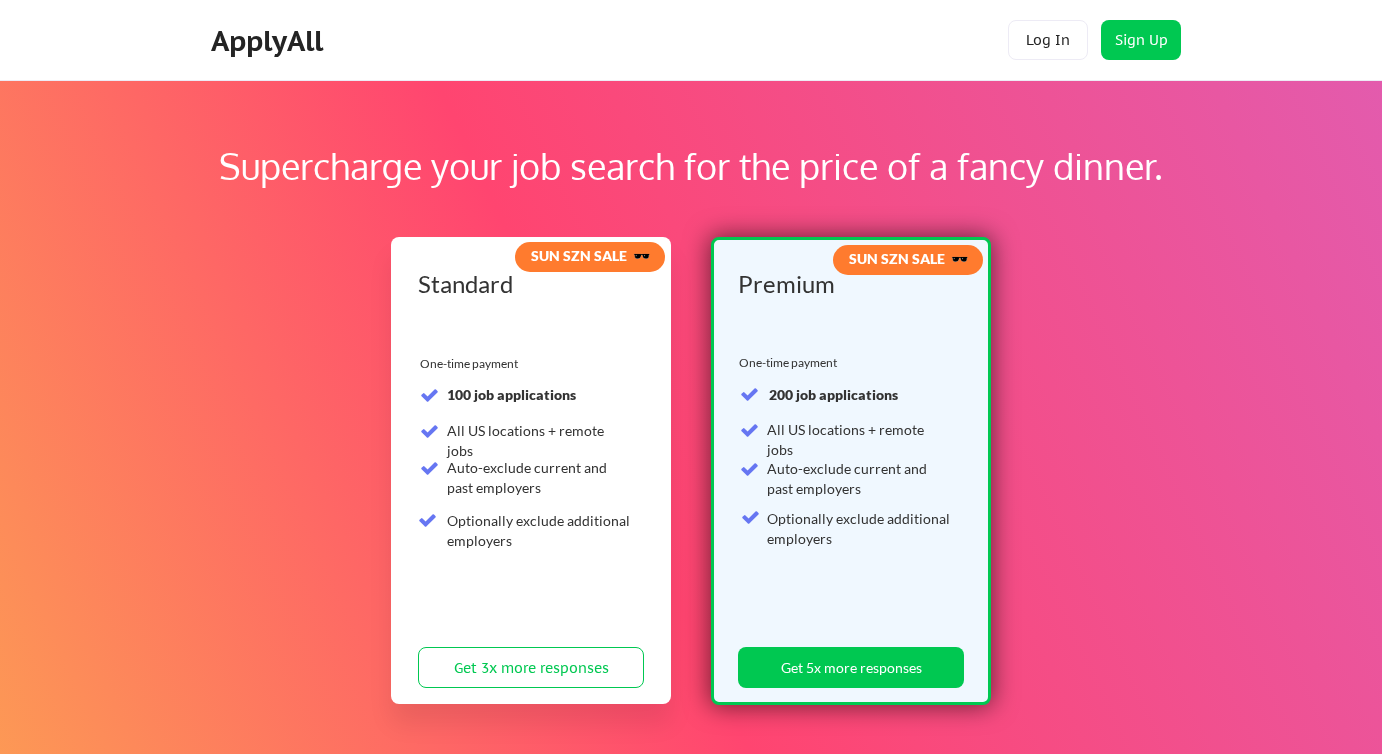 scroll, scrollTop: 0, scrollLeft: 0, axis: both 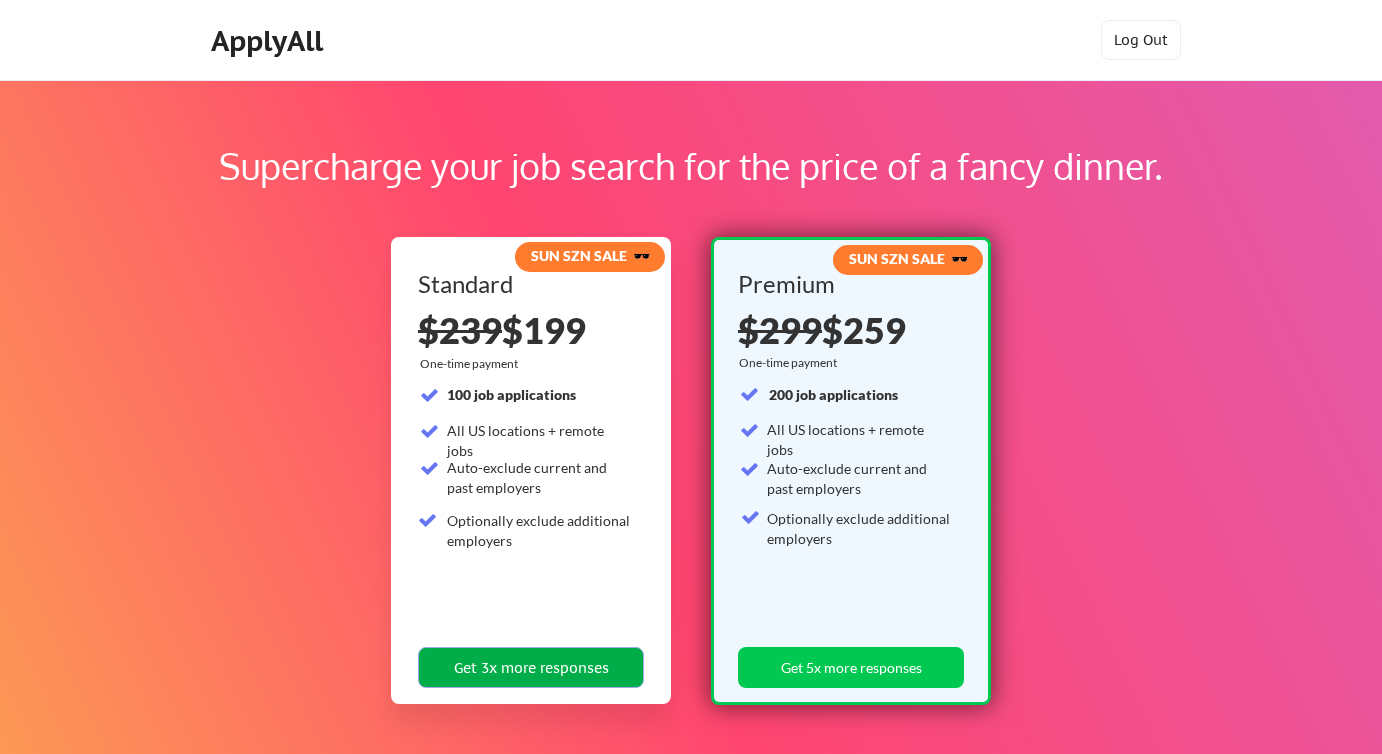 click on "Get 3x more responses" at bounding box center (531, 667) 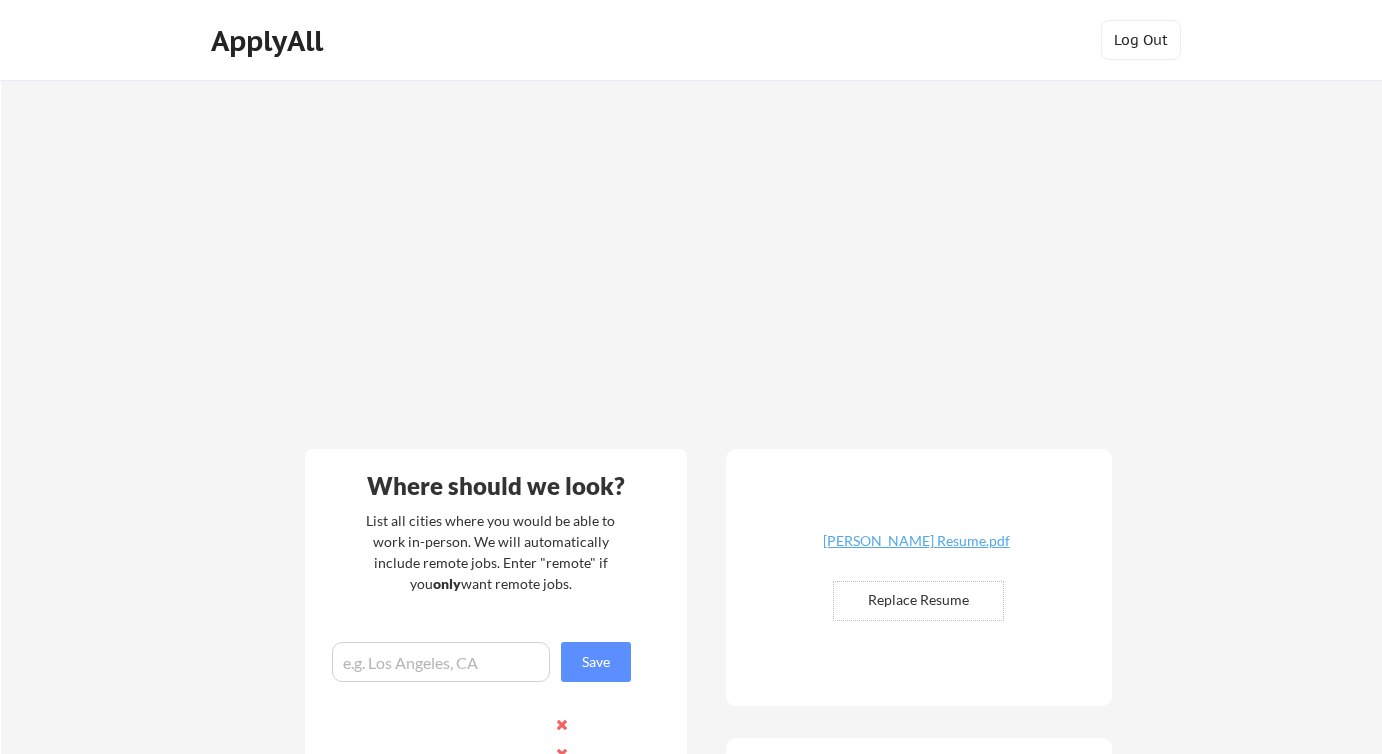 scroll, scrollTop: 0, scrollLeft: 0, axis: both 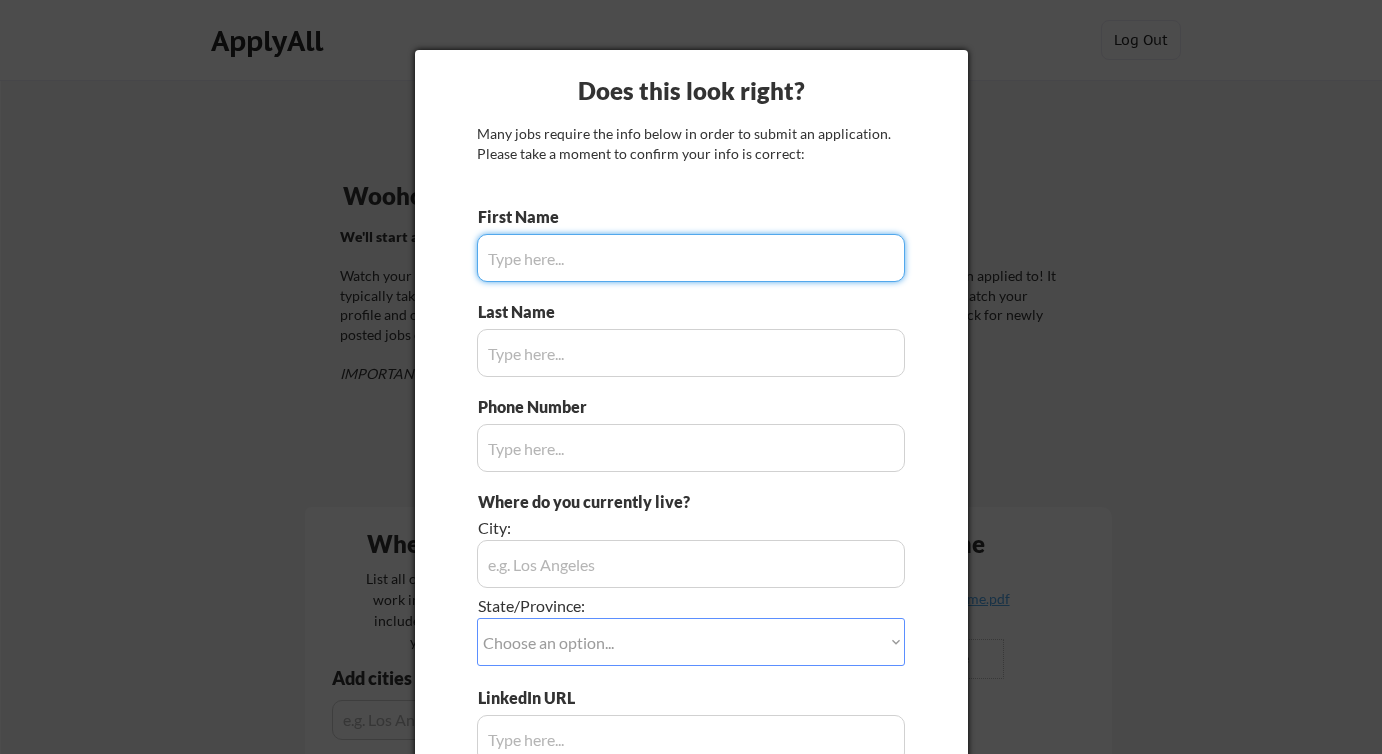 click at bounding box center (691, 258) 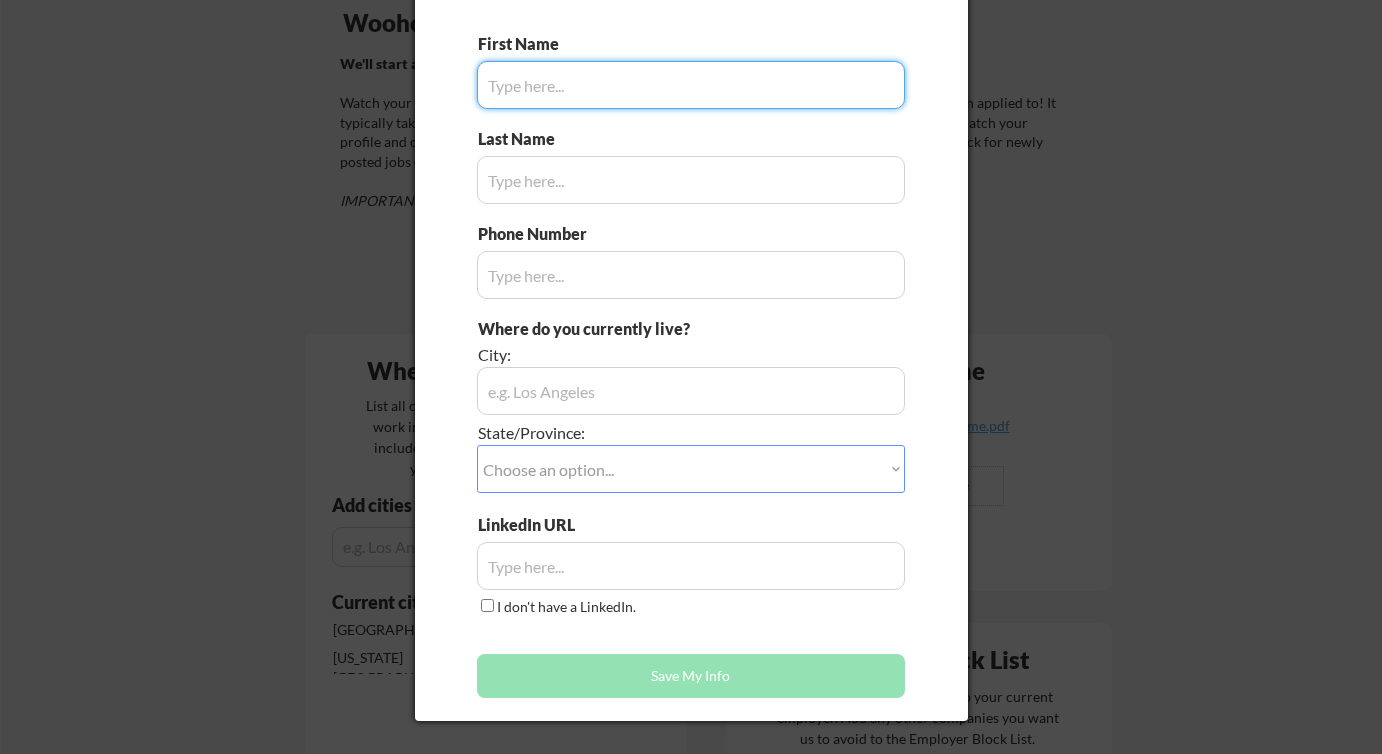 type on "Andrews" 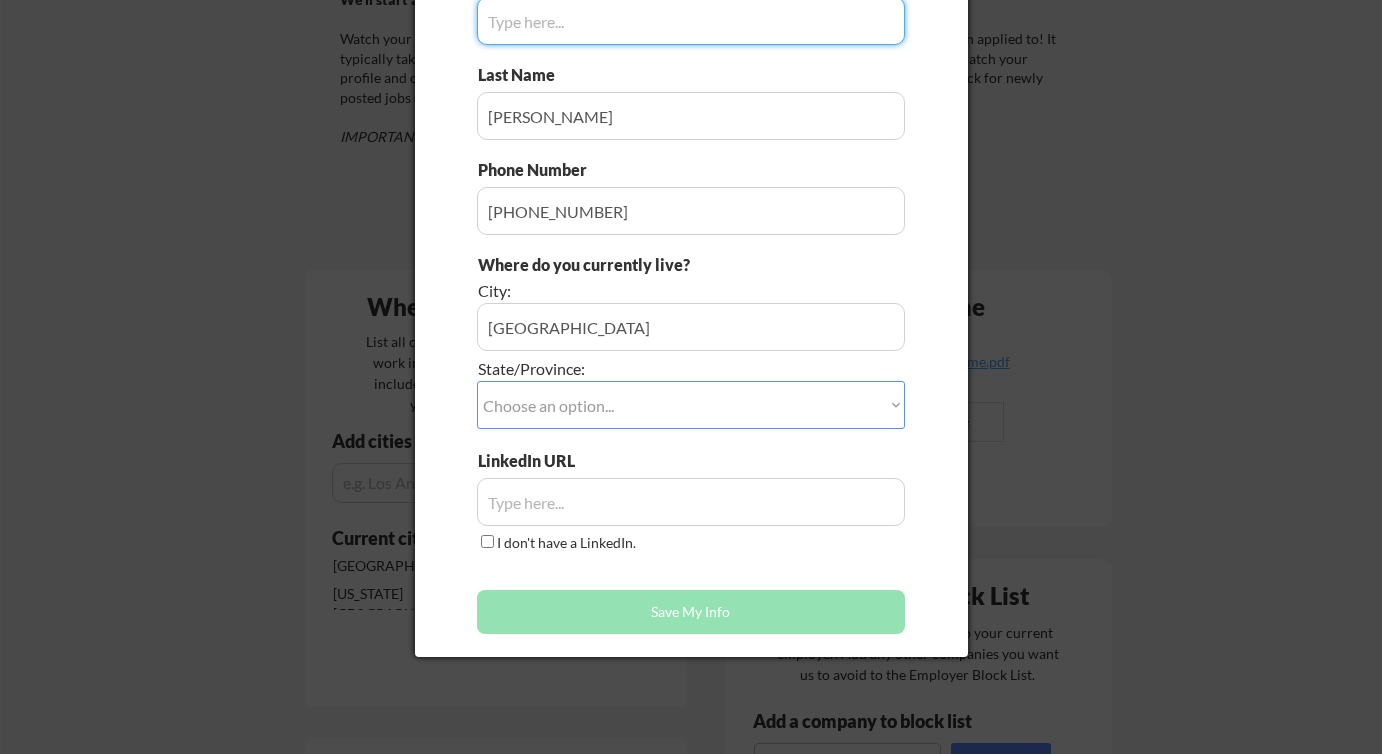 scroll, scrollTop: 0, scrollLeft: 0, axis: both 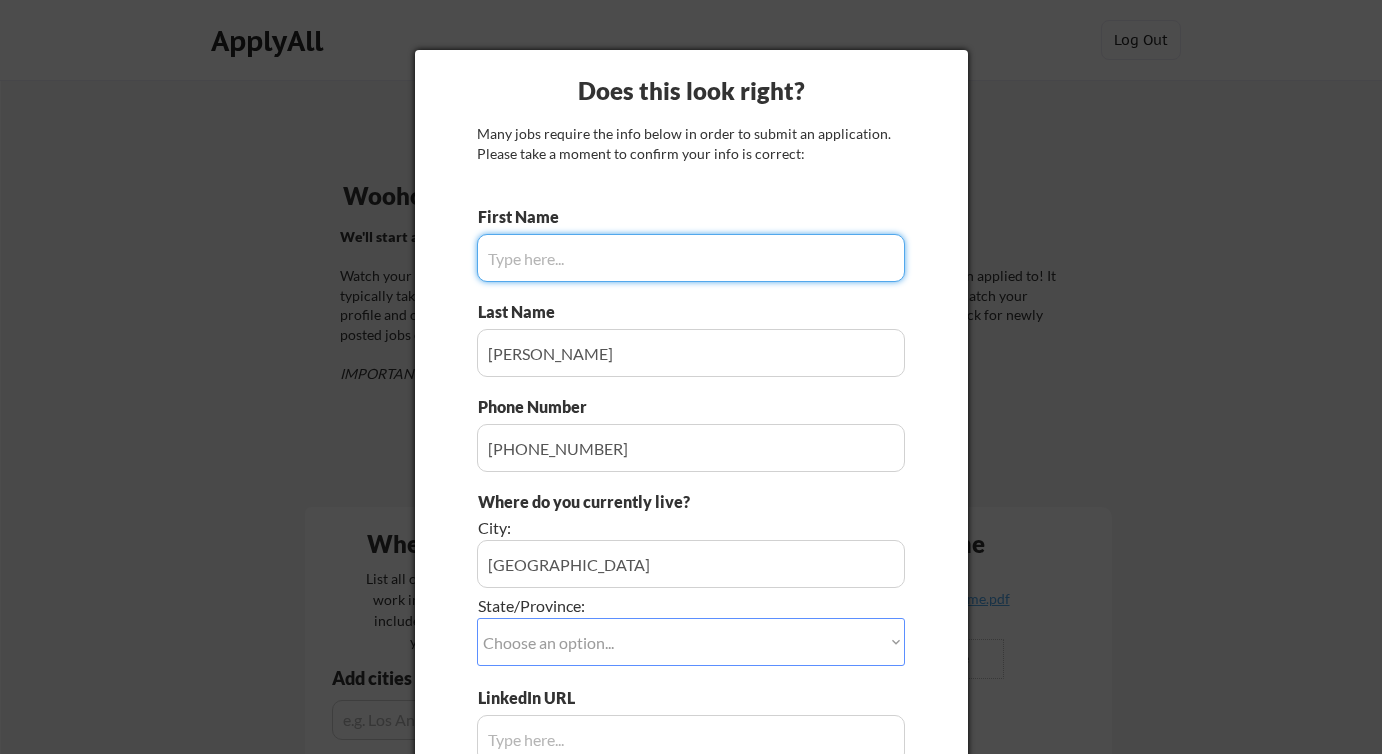type on "Samantha" 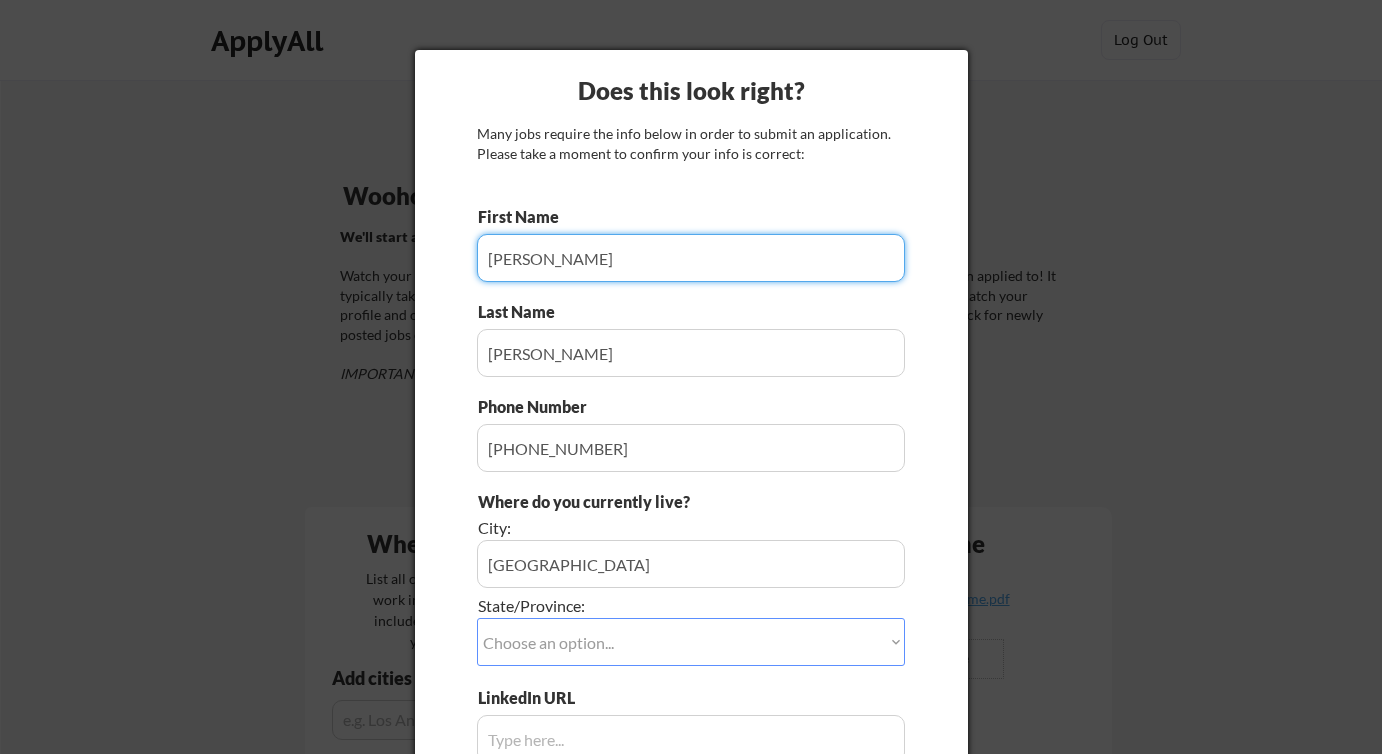 click on "First Name" at bounding box center (691, 244) 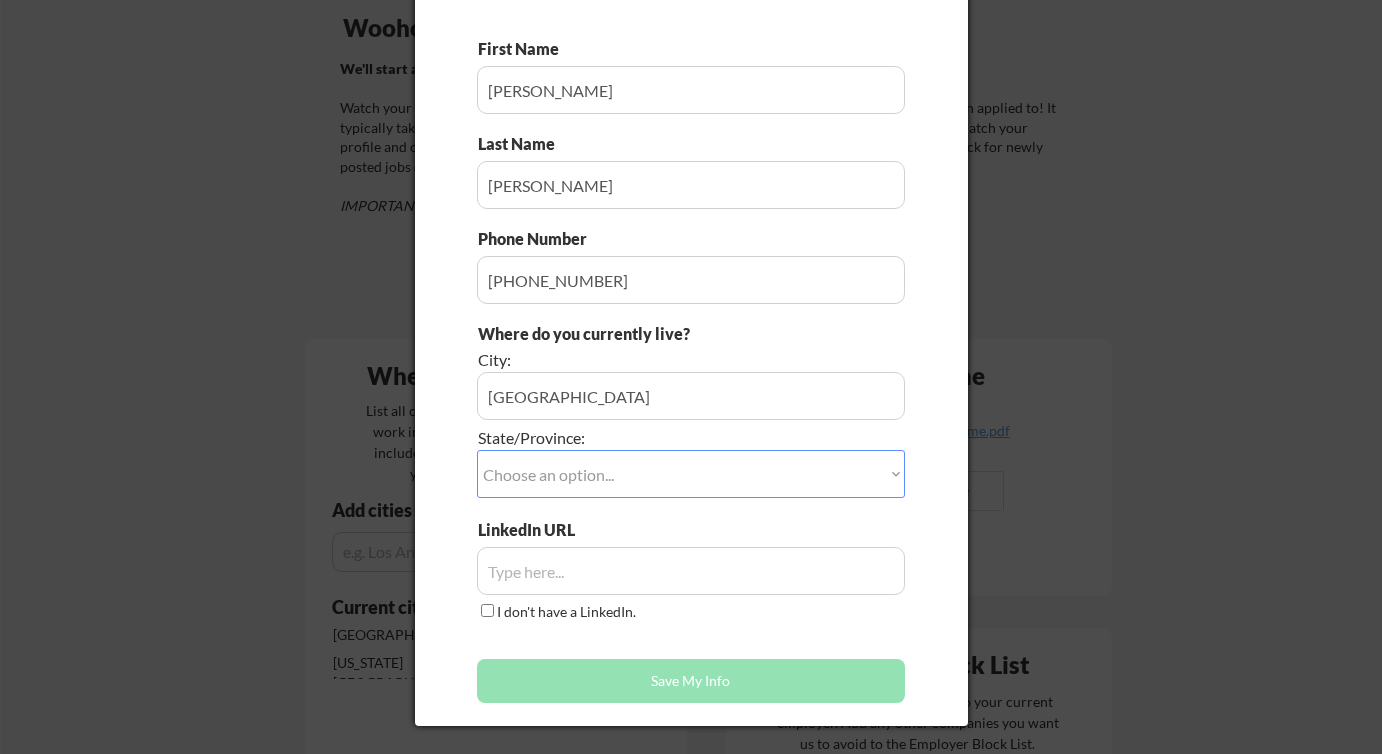 scroll, scrollTop: 172, scrollLeft: 0, axis: vertical 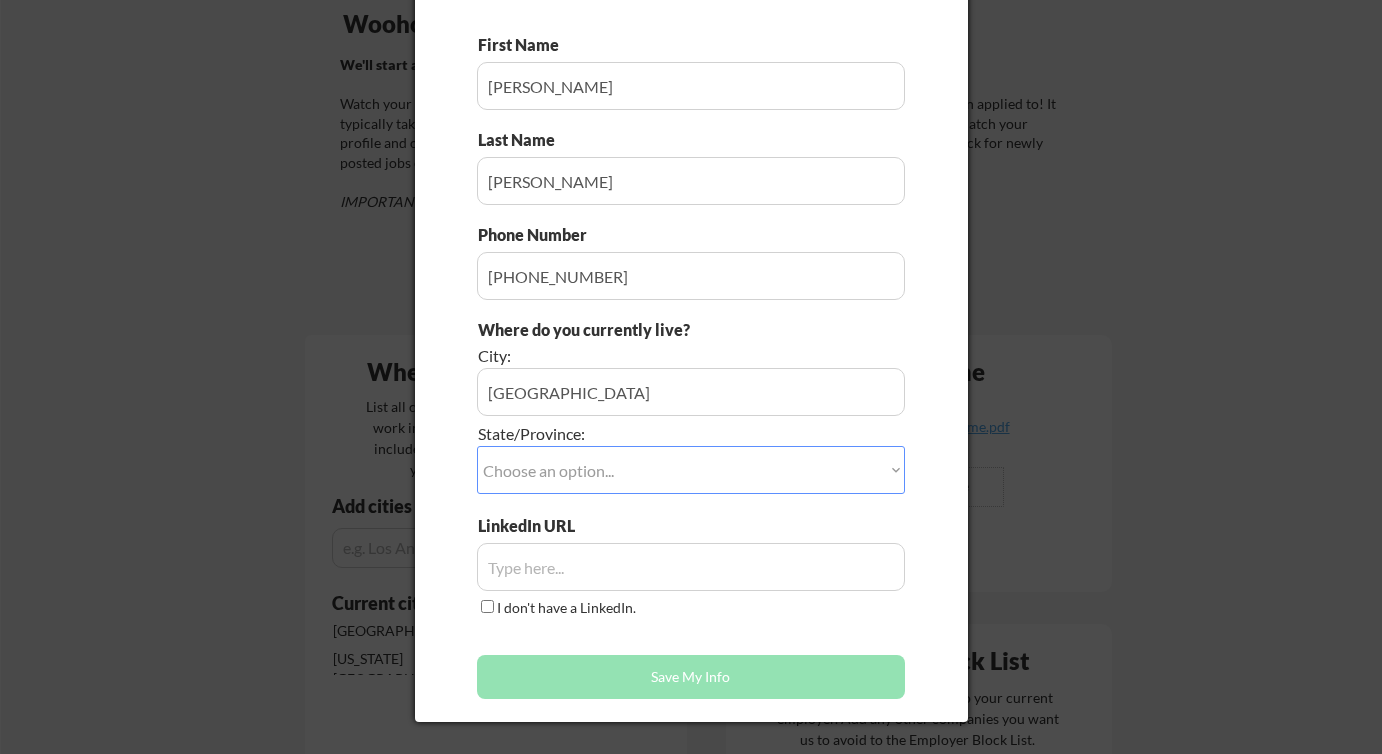 click on "Choose an option... Other/Not Applicable Alabama Alaska Alberta Arizona Arkansas British Columbia California Colorado Connecticut Delaware District of Columbia Florida Georgia Hawaii Idaho Illinois Indiana Iowa Kansas Kentucky Labrador Louisiana Maine Manitoba Maryland Massachusetts Michigan Minnesota Mississippi Missouri Montana Nebraska Nevada New Brunswick New Hampshire New Jersey New Mexico New York Newfoundland North Carolina North Dakota Northwest Territories Nova Scotia Nunavut Ohio Oklahoma Ontario Oregon Pennsylvania Prince Edward Island Quebec Rhode Island Saskatchewan South Carolina South Dakota Tennessee Texas Utah Vermont Virginia Washington West Virginia Wisconsin Wyoming Yukon" at bounding box center (691, 470) 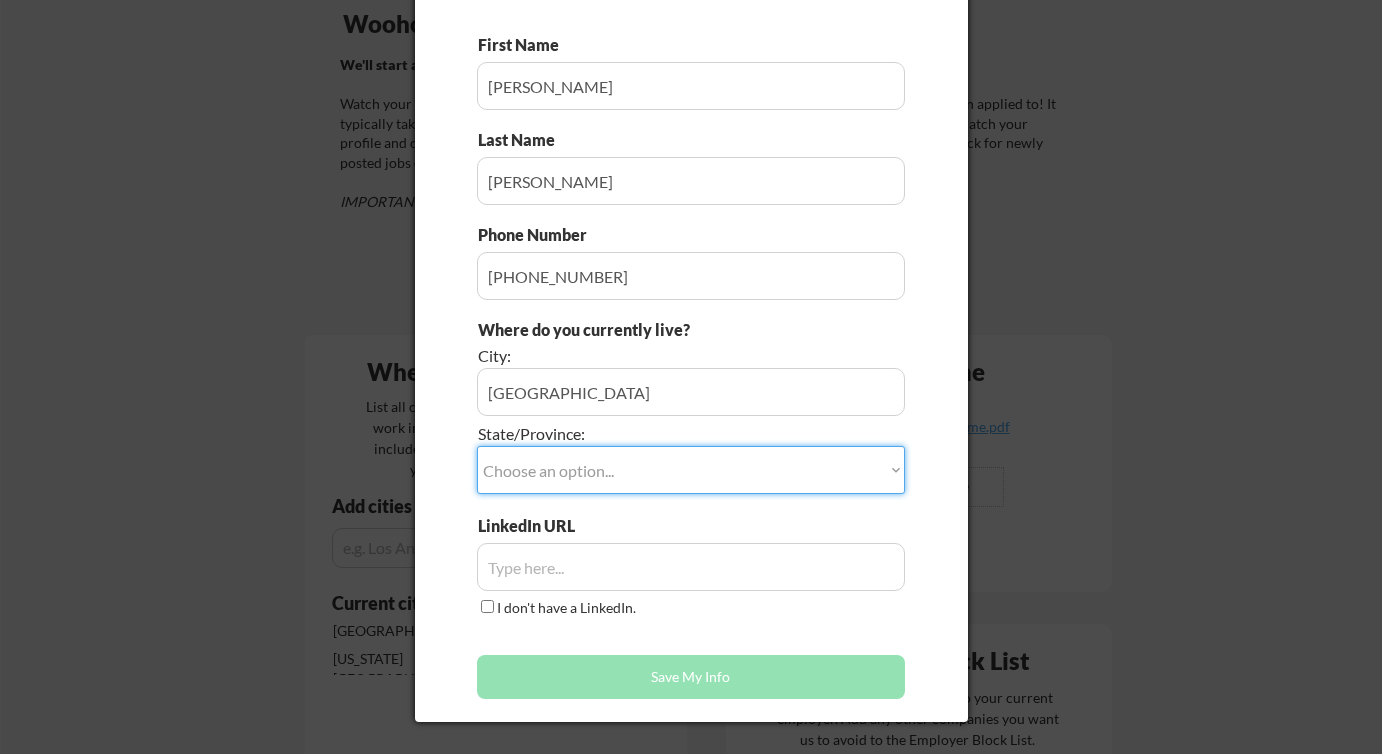 select on ""New York"" 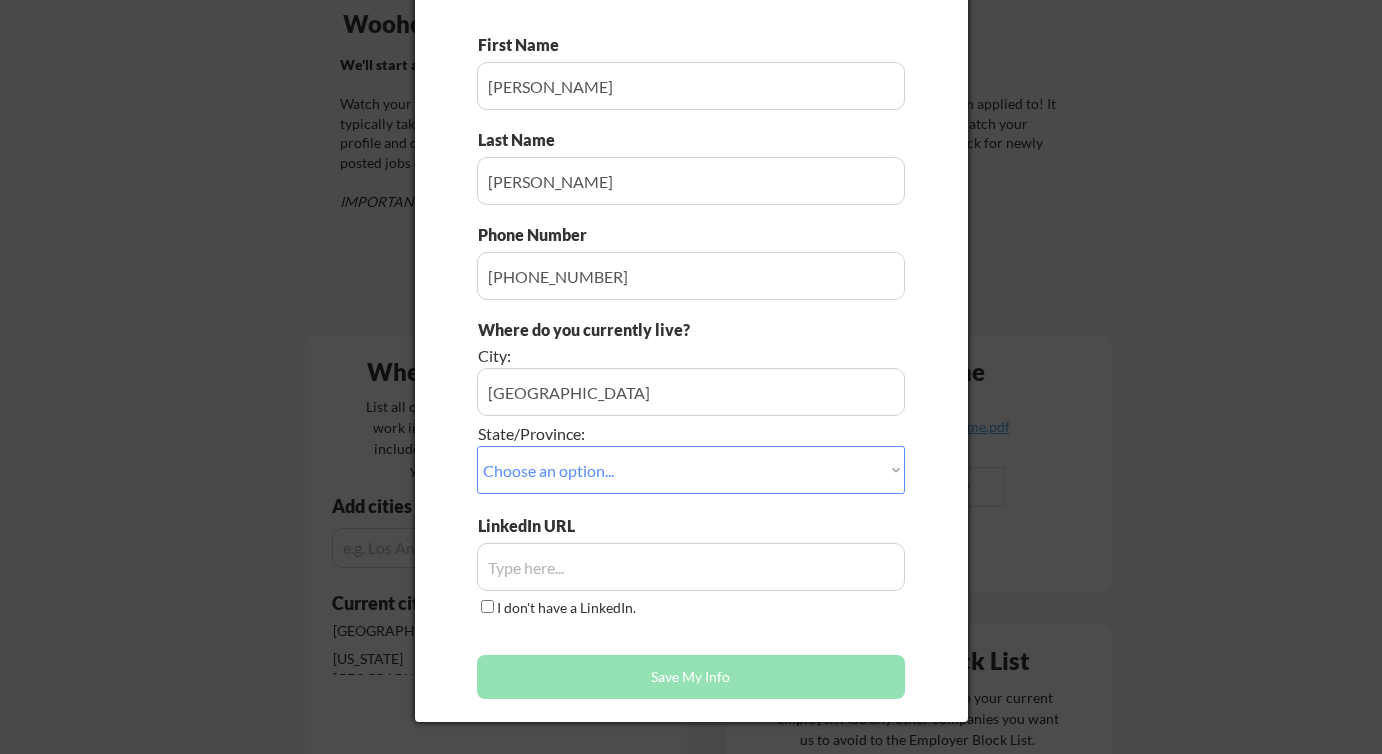 click at bounding box center [691, 567] 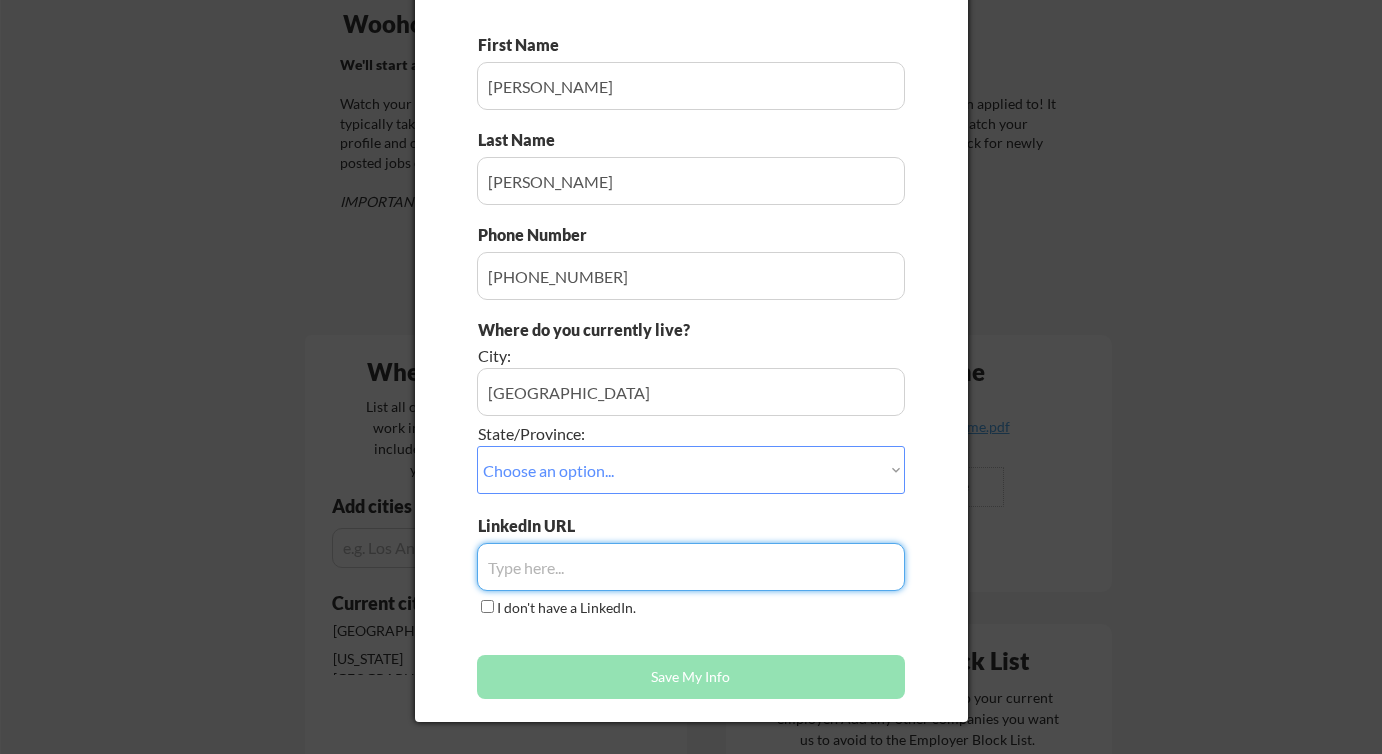 paste on "https://www.linkedin.com/in/samantharaeandrews/" 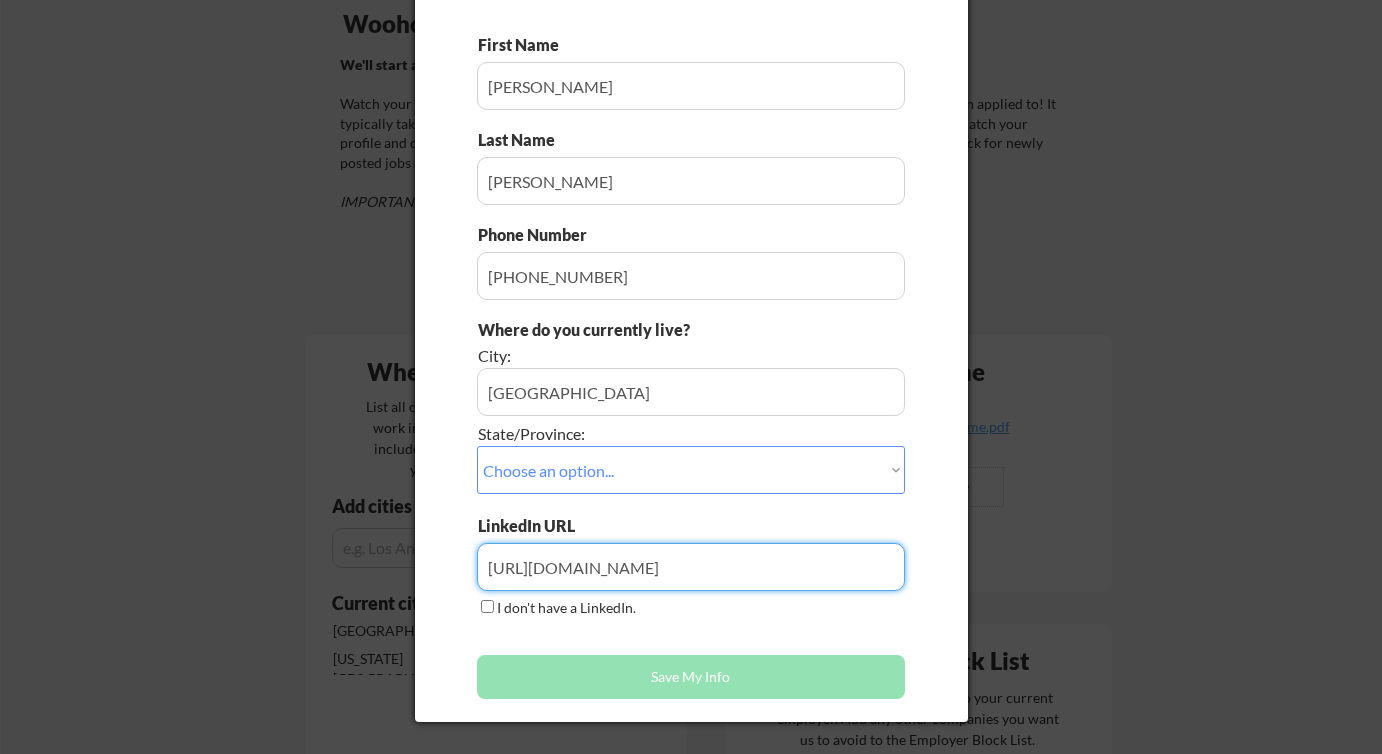 type on "https://www.linkedin.com/in/samantharaeandrews/" 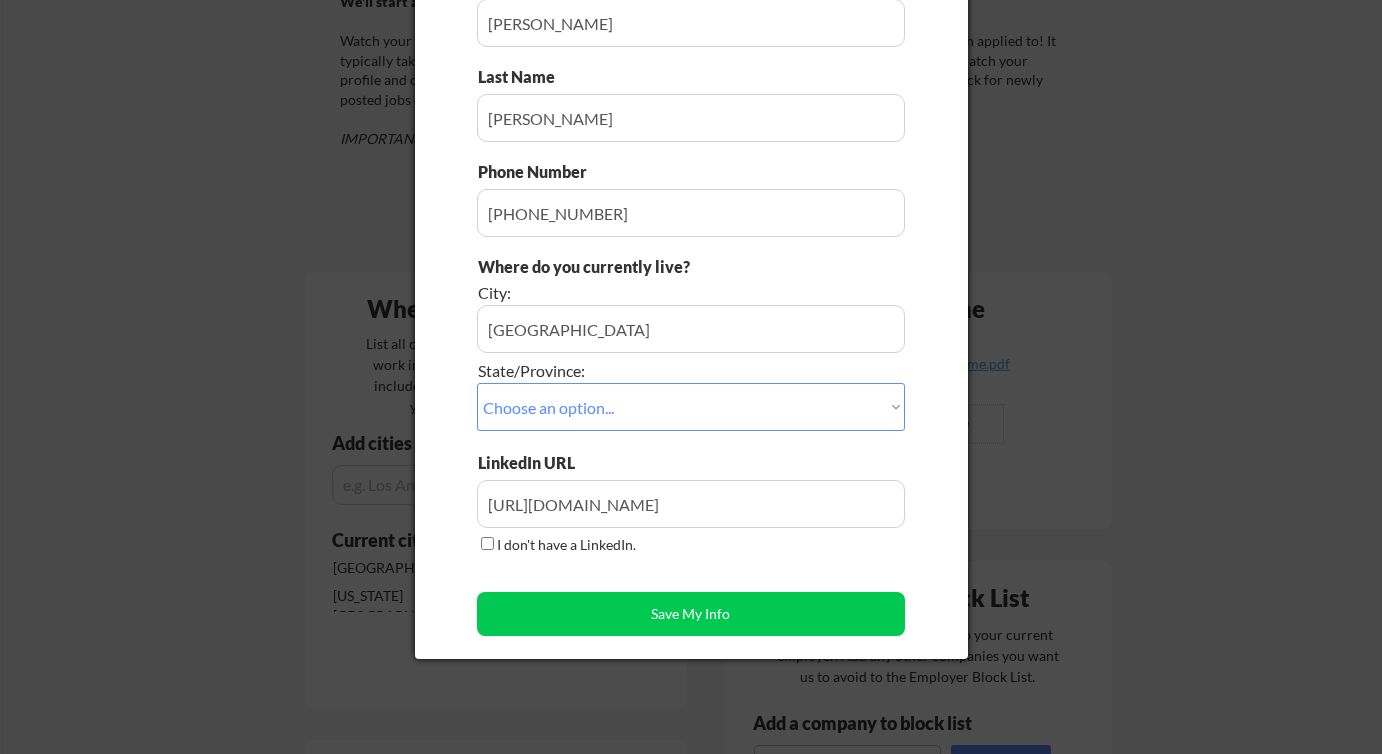 scroll, scrollTop: 244, scrollLeft: 0, axis: vertical 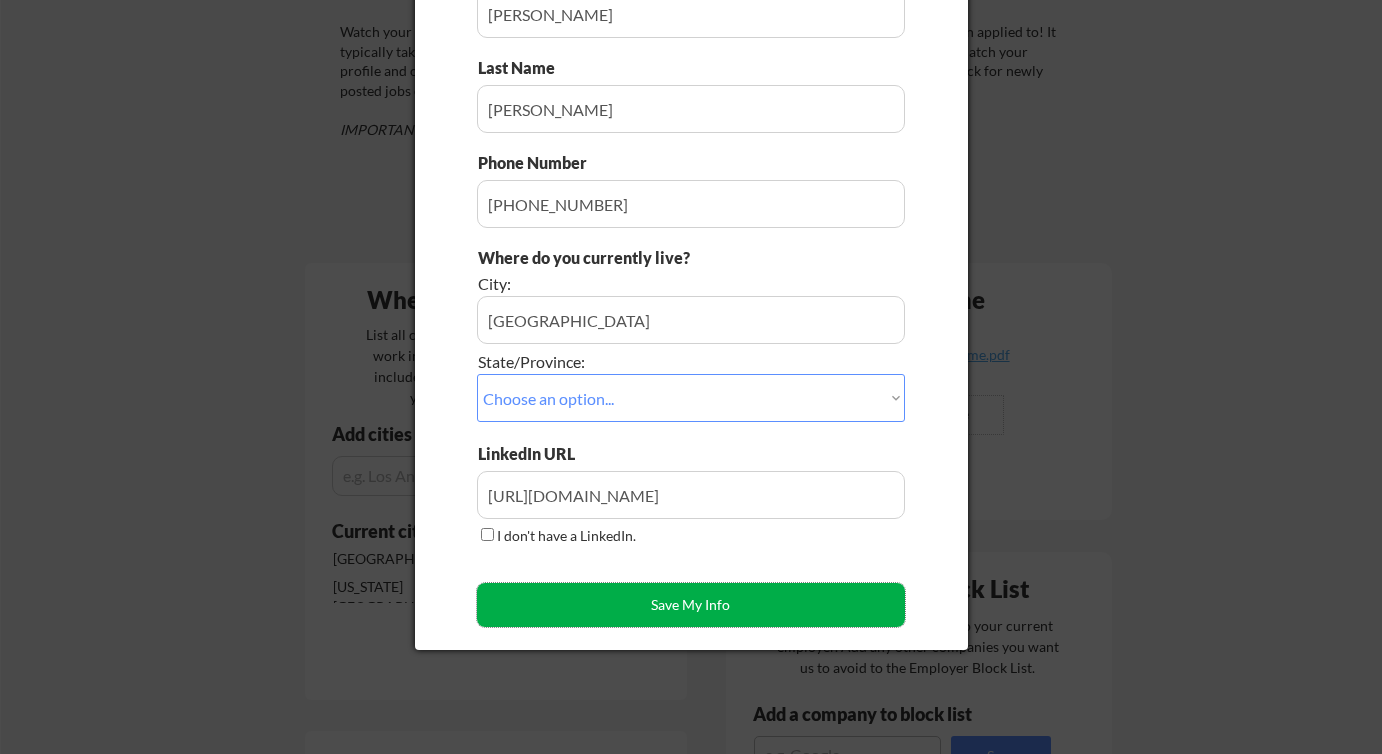 click on "Save My Info" at bounding box center [691, 605] 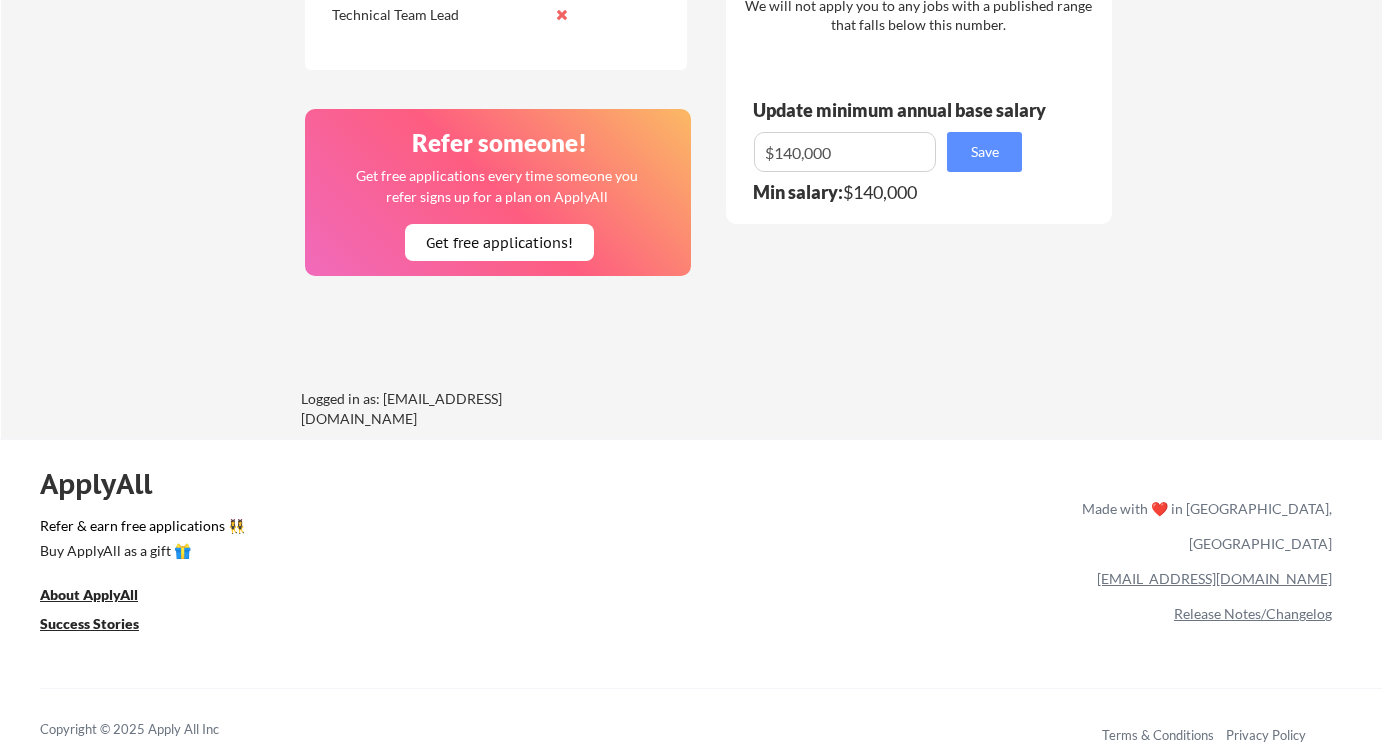 scroll, scrollTop: 1386, scrollLeft: 0, axis: vertical 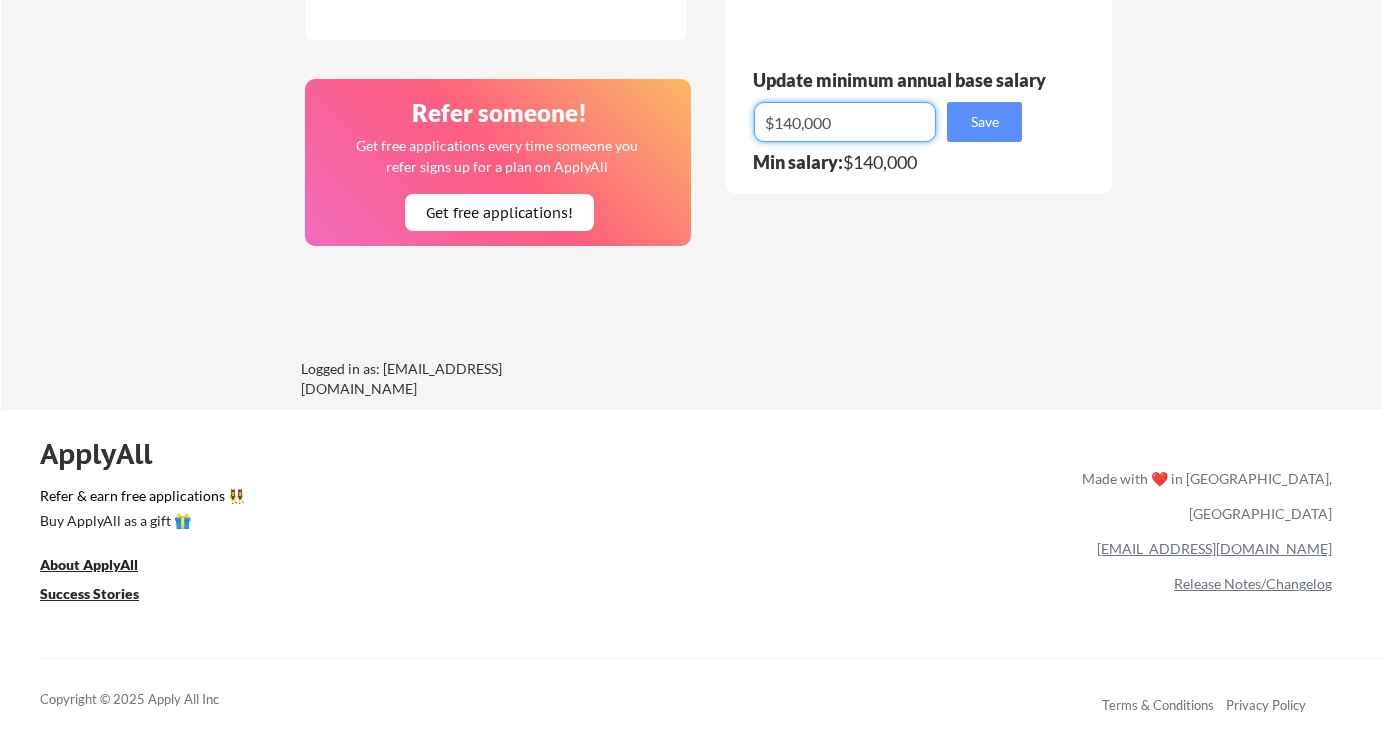 click at bounding box center [845, 122] 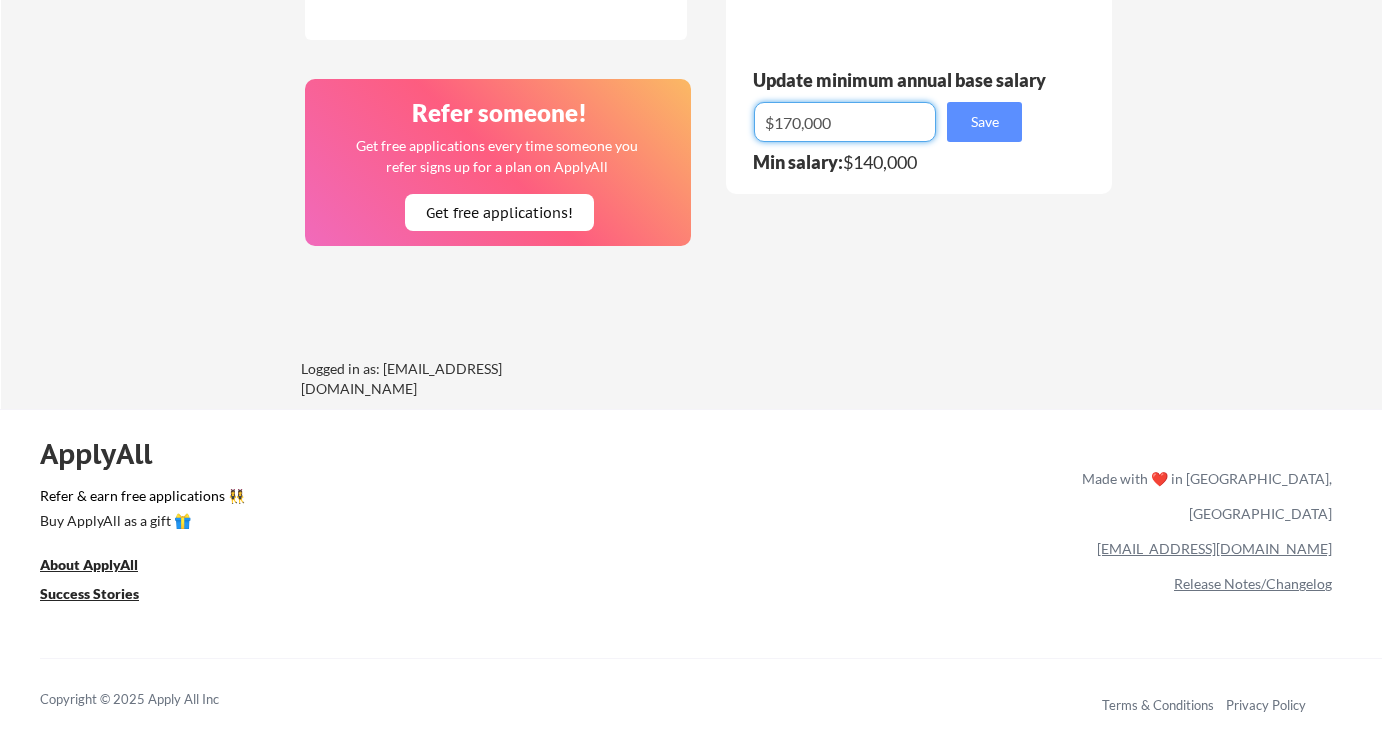 type on "$170,000" 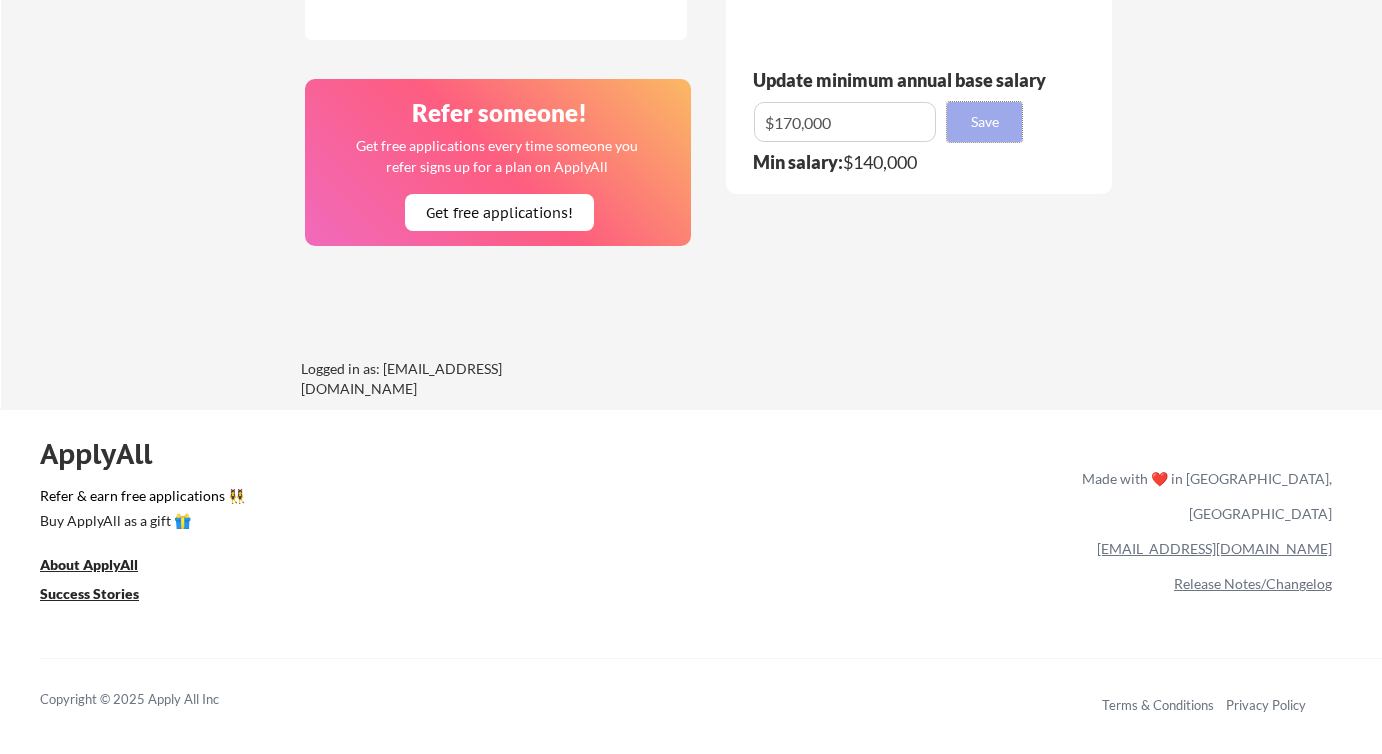 click on "Save" at bounding box center [984, 122] 